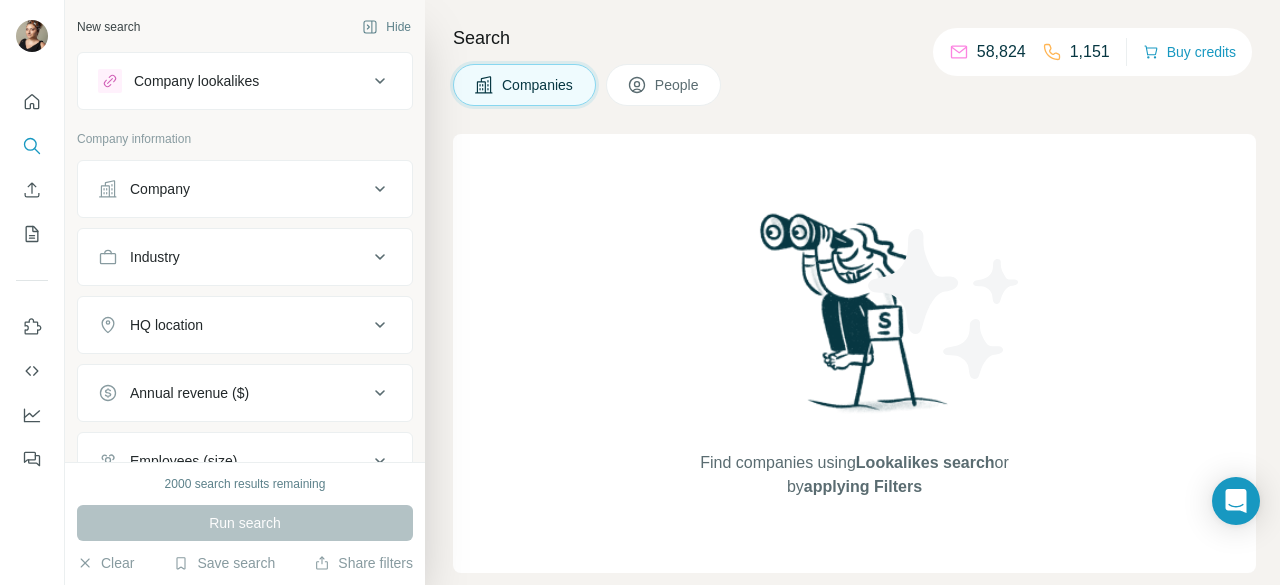 scroll, scrollTop: 0, scrollLeft: 0, axis: both 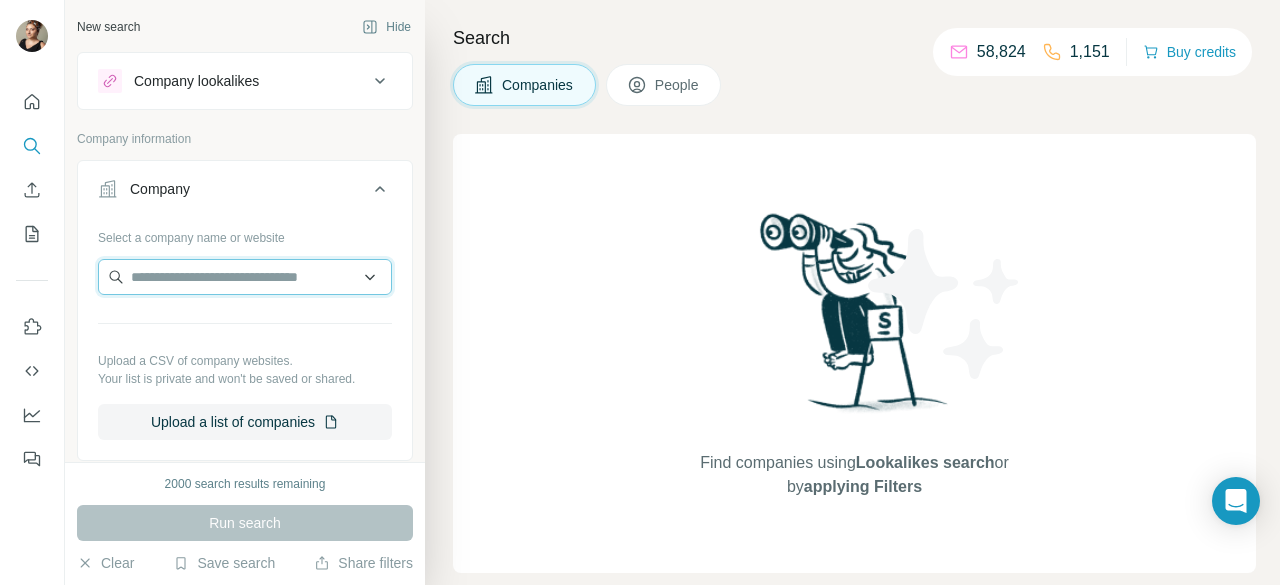 click at bounding box center [245, 277] 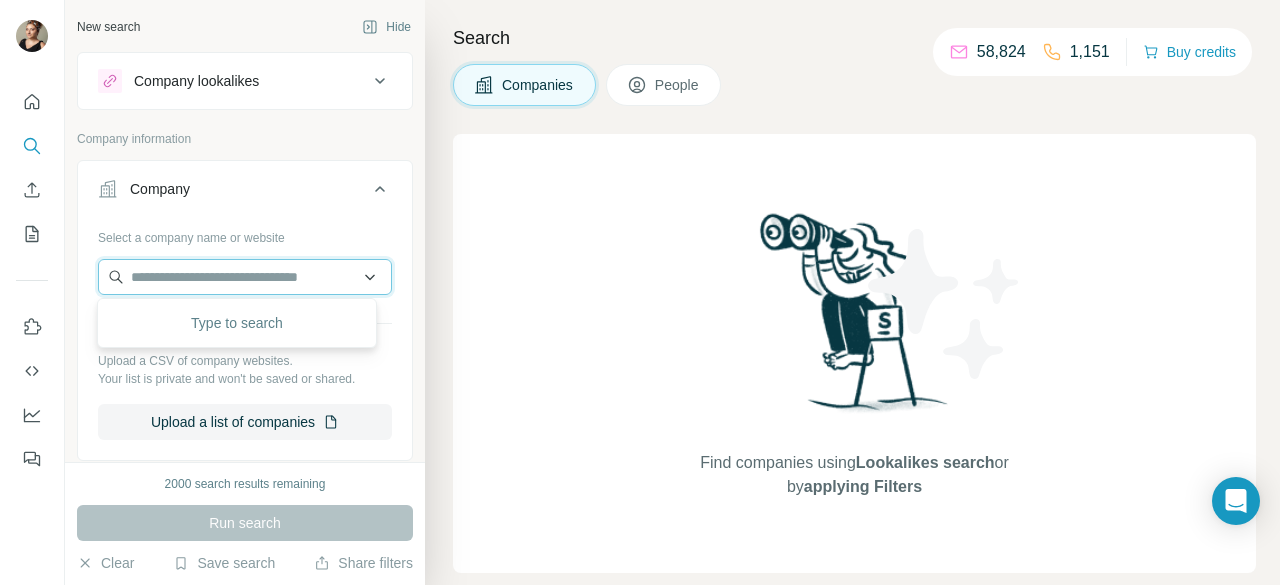 paste on "**********" 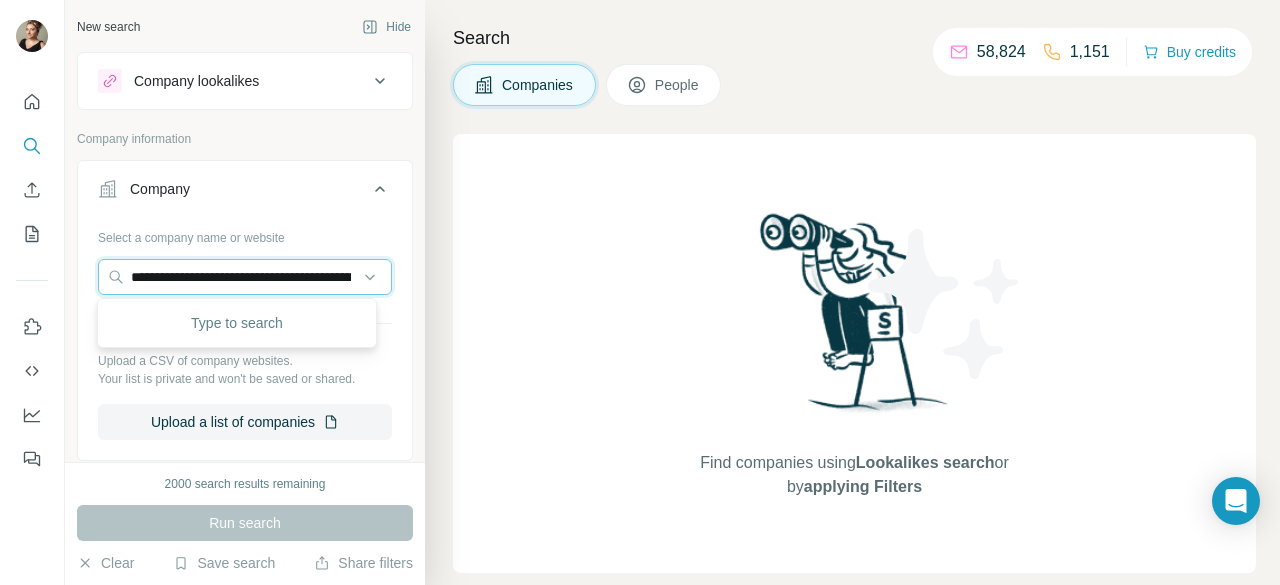 scroll, scrollTop: 0, scrollLeft: 258, axis: horizontal 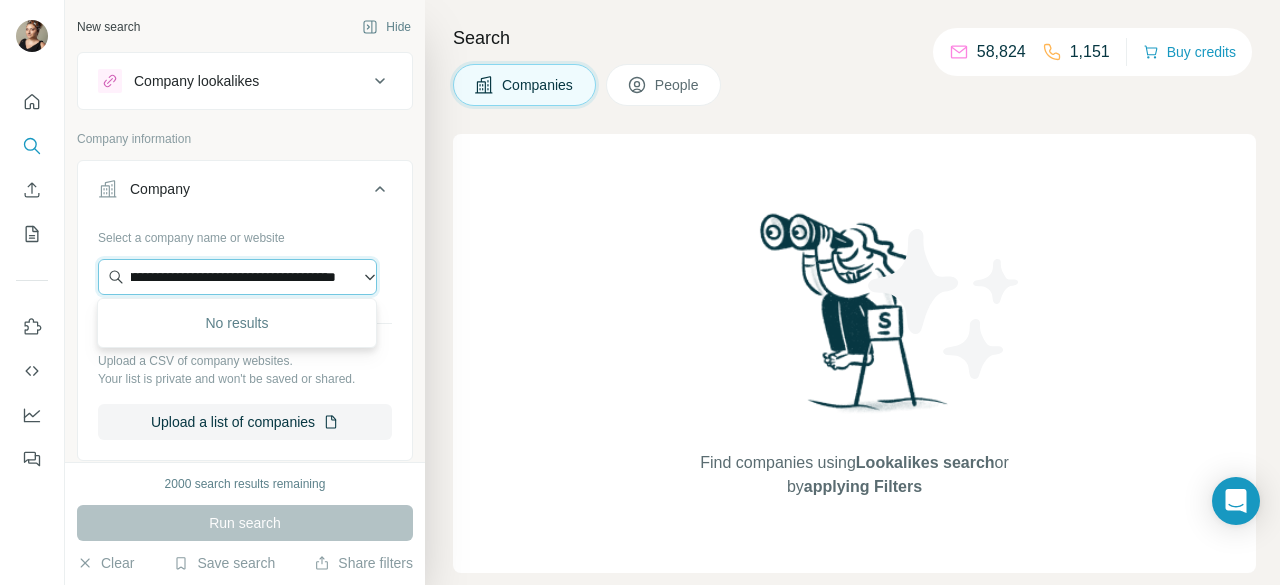 click on "**********" at bounding box center [237, 277] 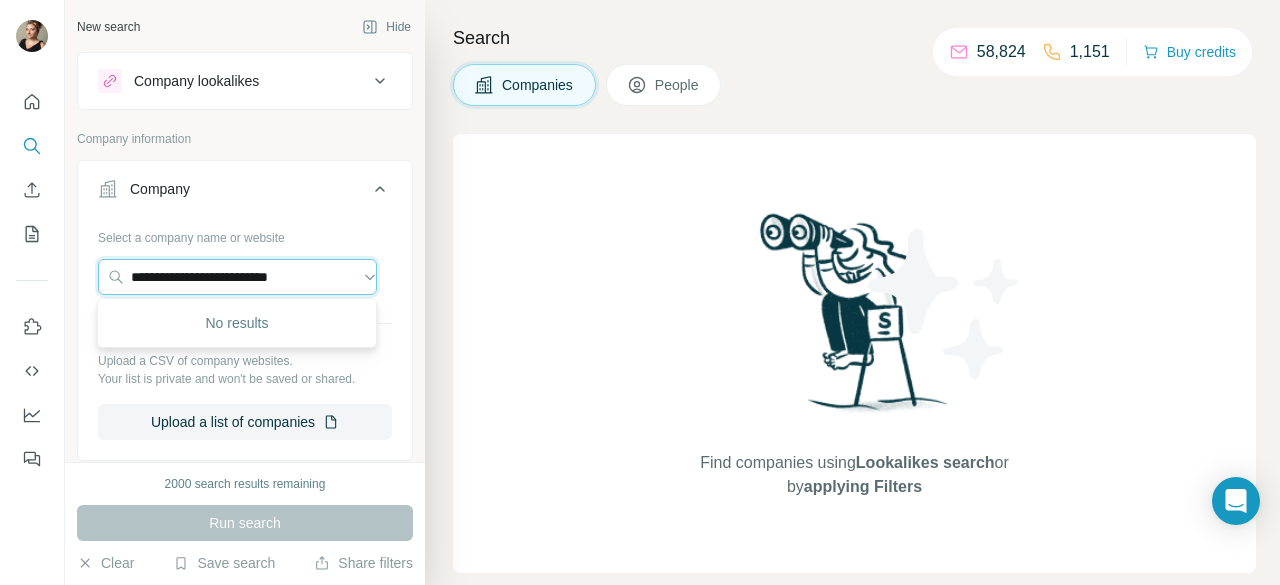 scroll, scrollTop: 0, scrollLeft: 0, axis: both 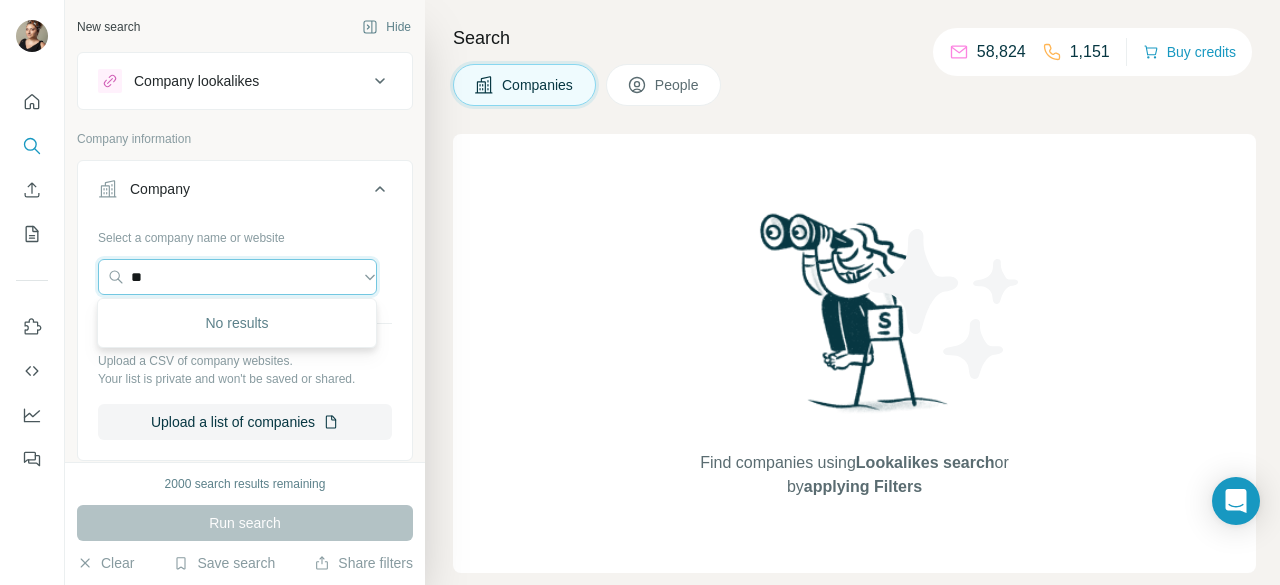 type on "*" 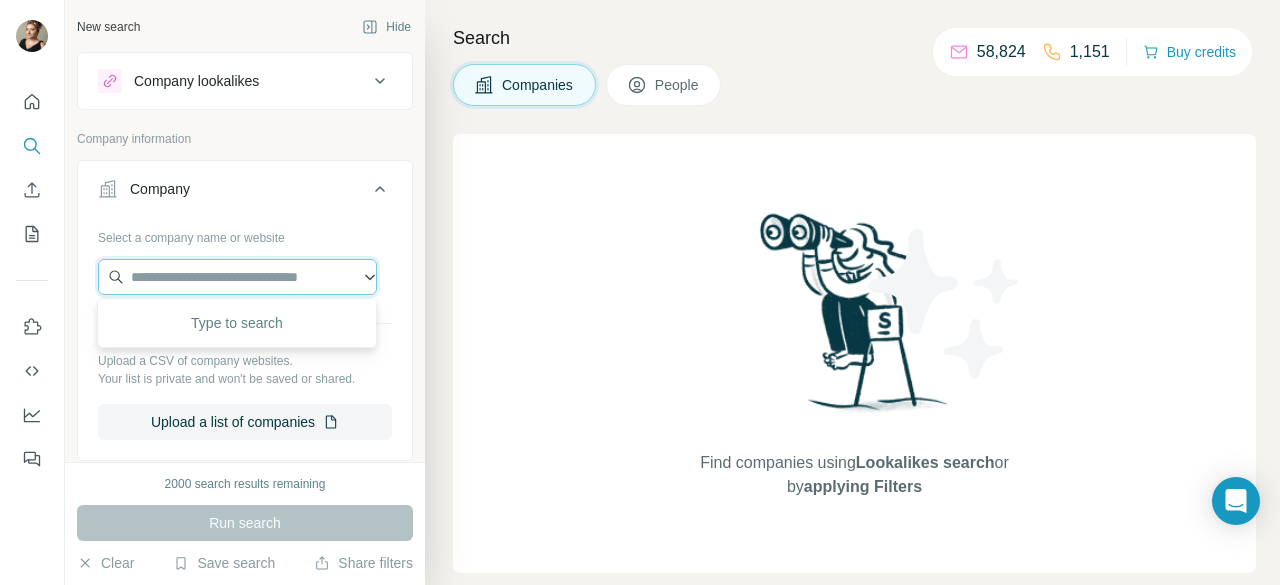 paste on "**********" 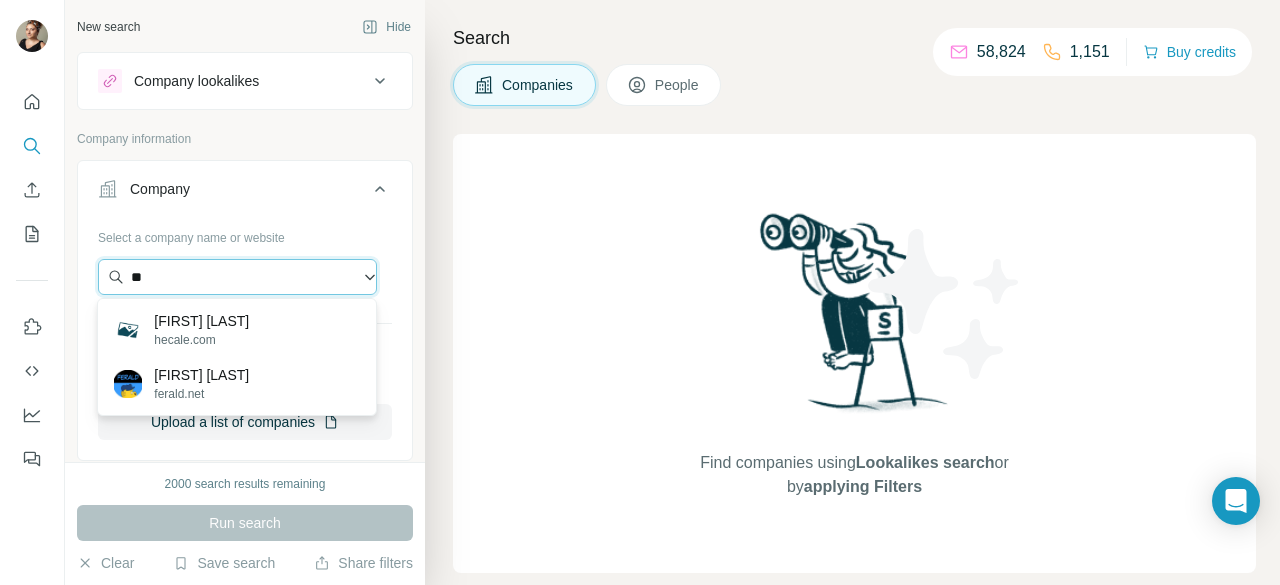 type on "*" 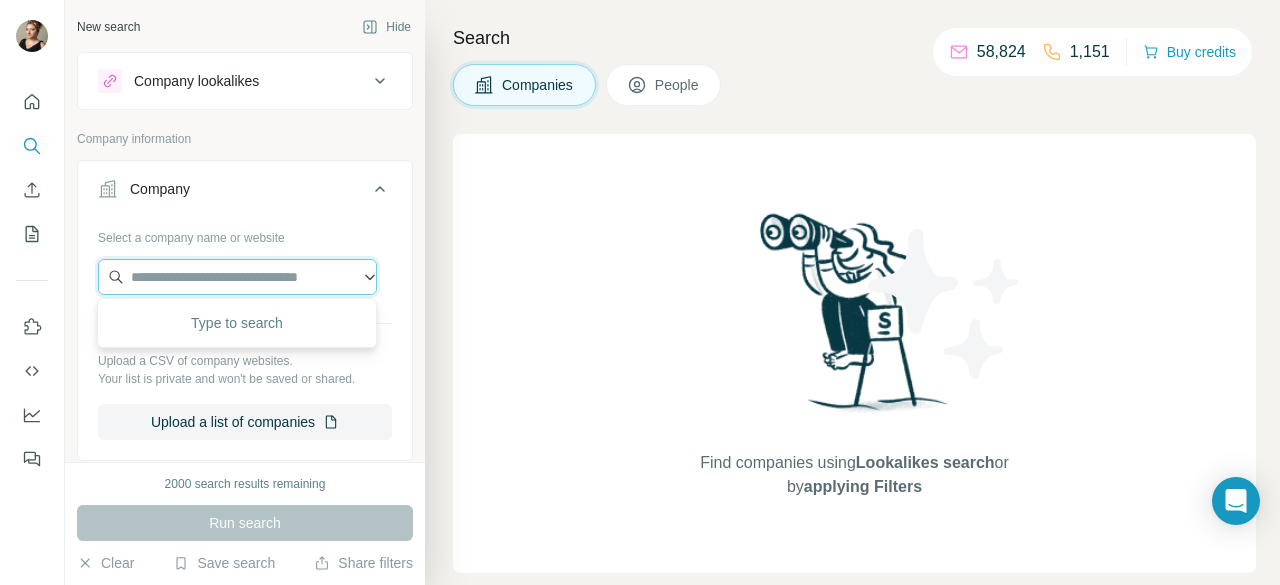 paste on "**********" 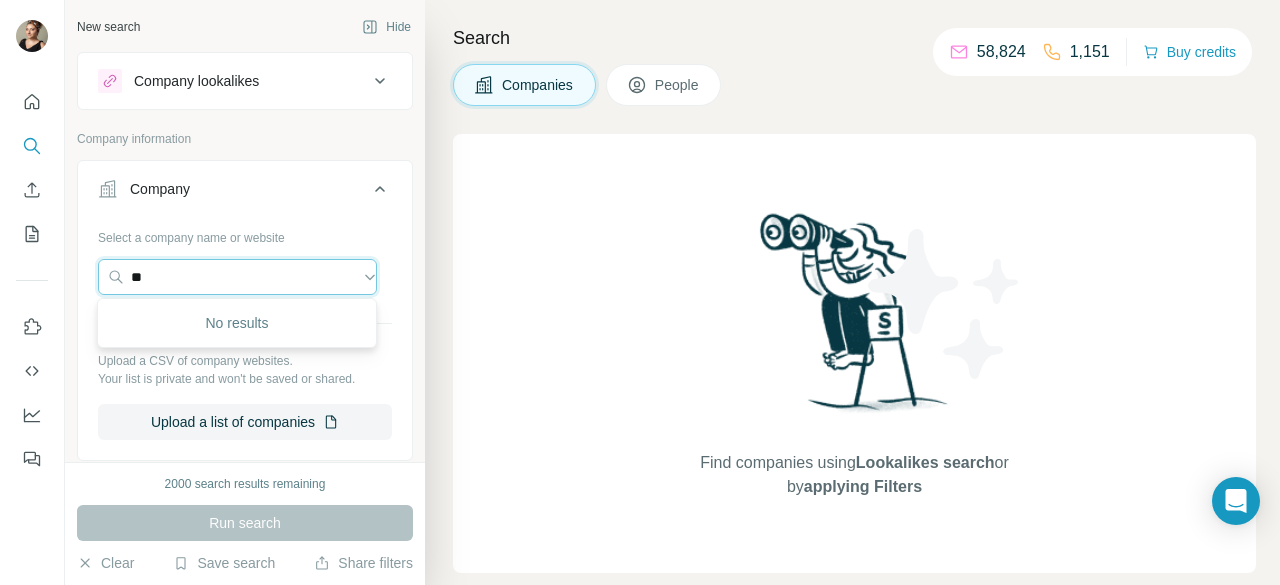 type on "*" 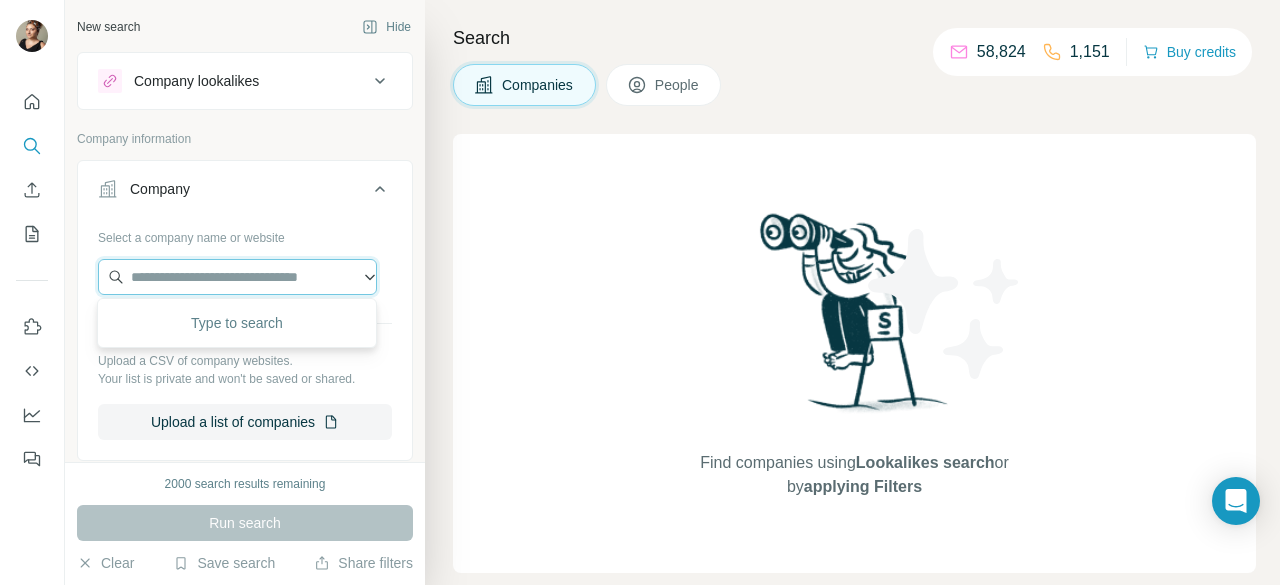 paste on "**********" 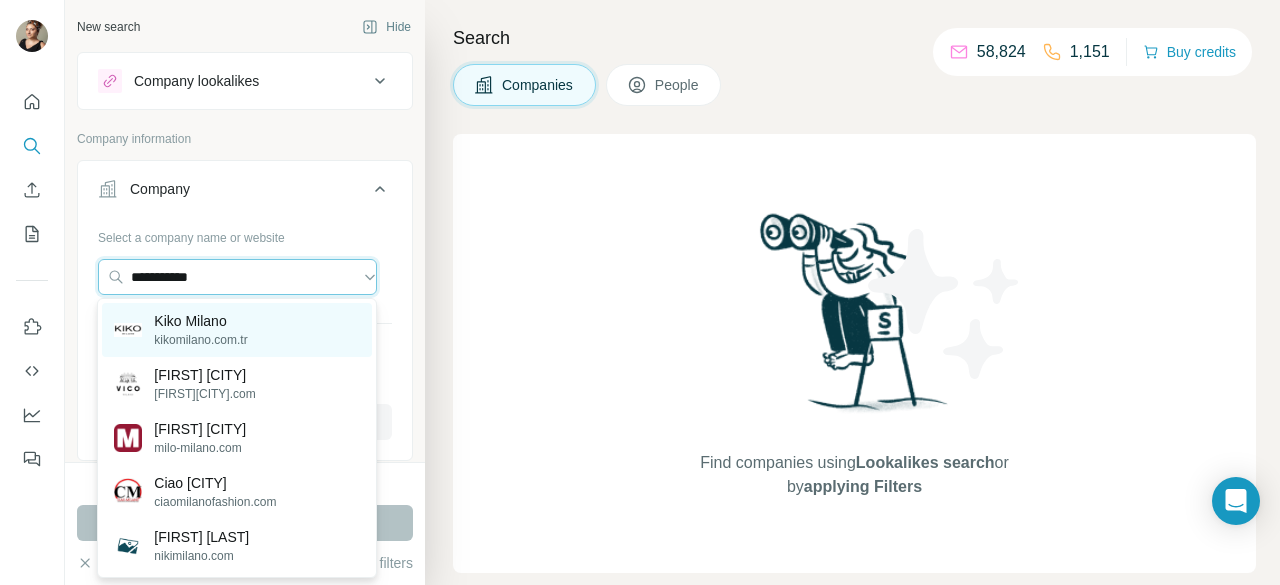type on "**********" 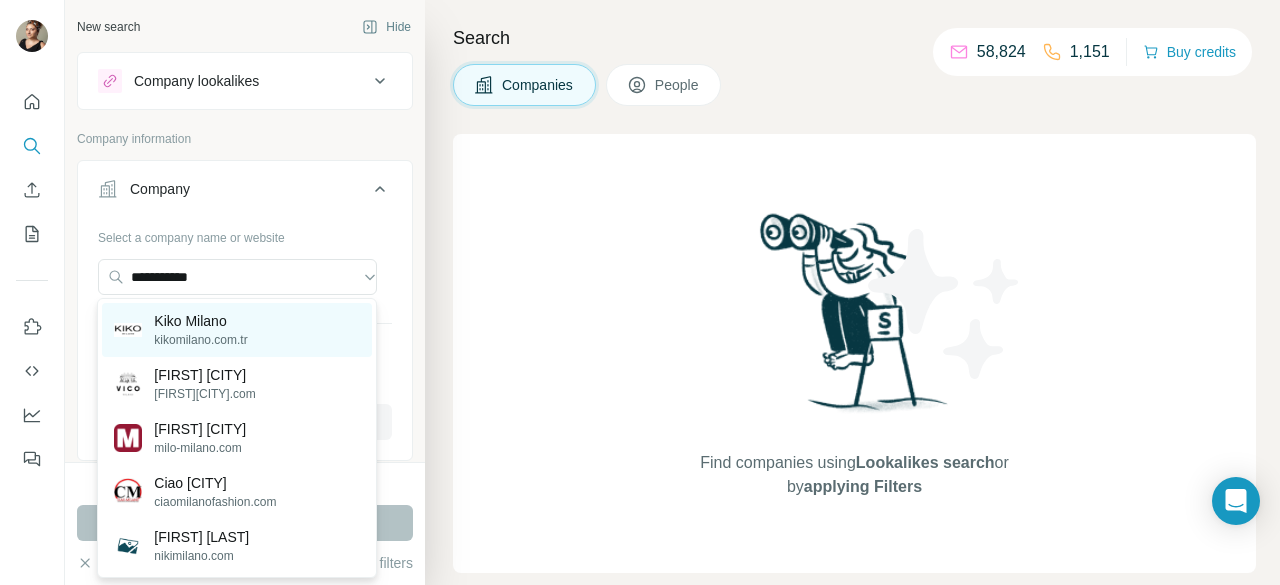 click on "[FIRST] [CITY] [FIRST]" at bounding box center [236, 330] 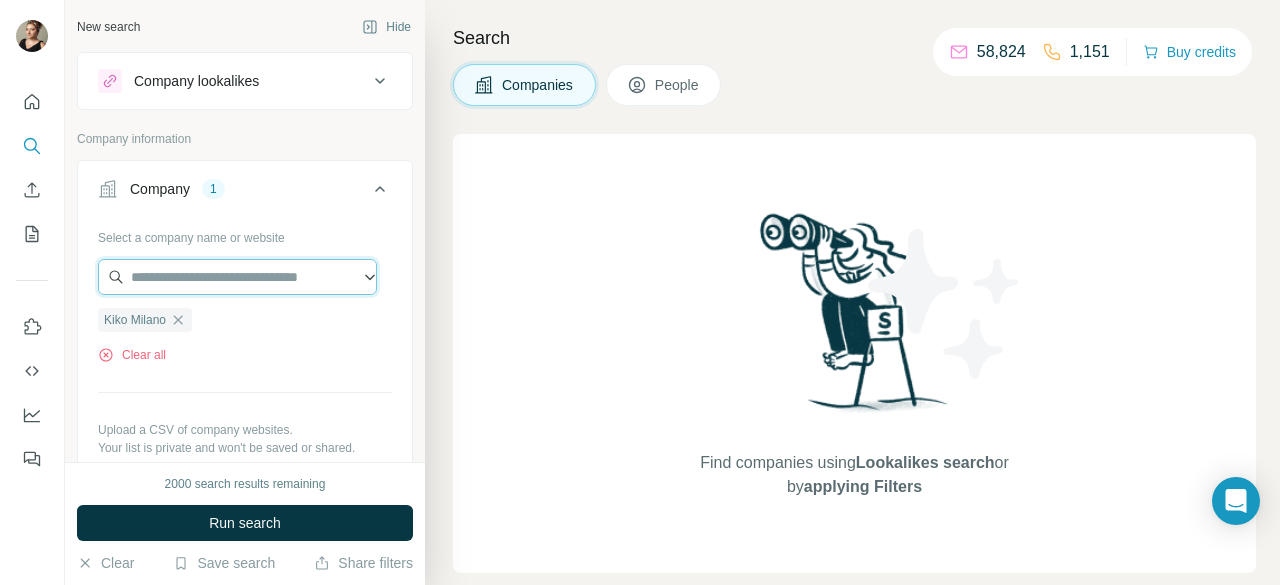 drag, startPoint x: 211, startPoint y: 263, endPoint x: 206, endPoint y: 287, distance: 24.5153 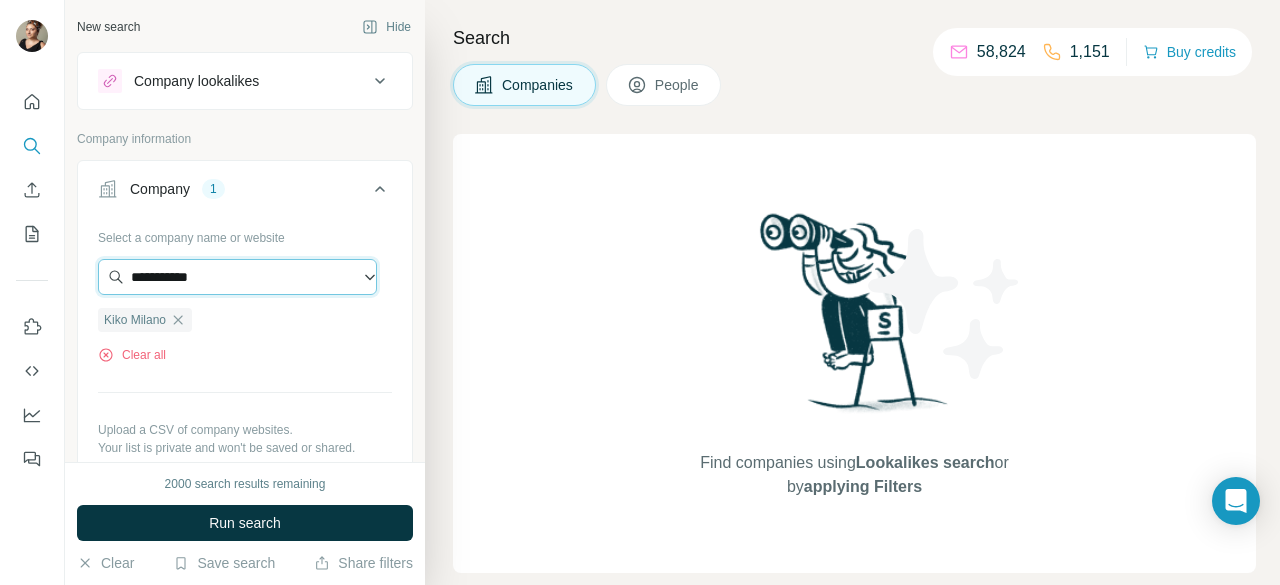 click on "**********" at bounding box center (237, 277) 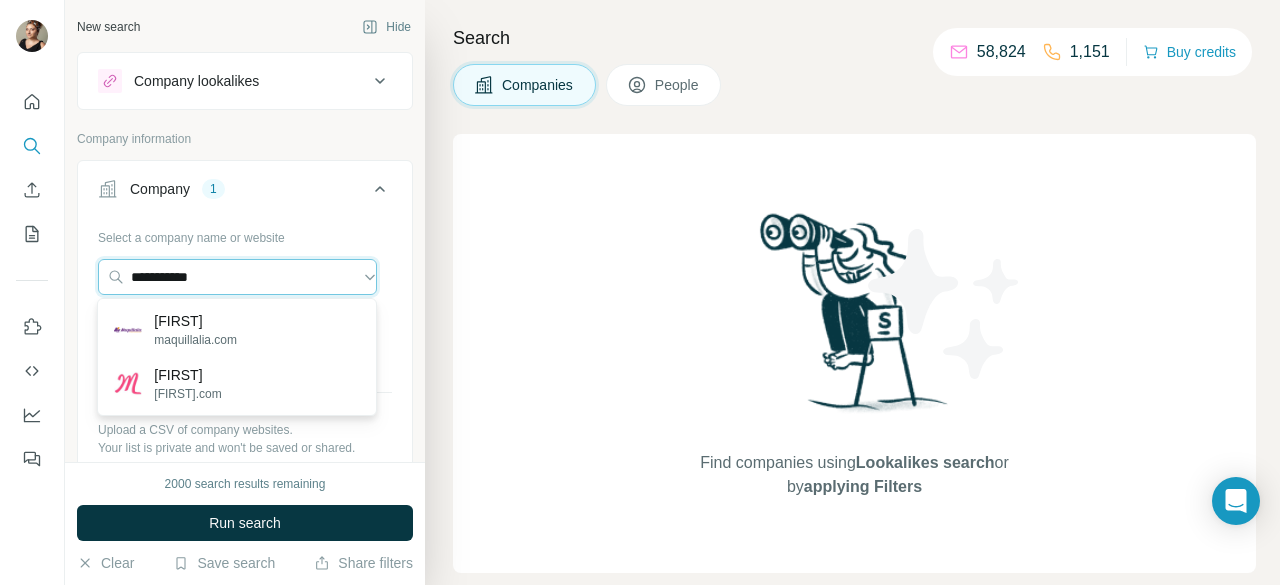 type on "**********" 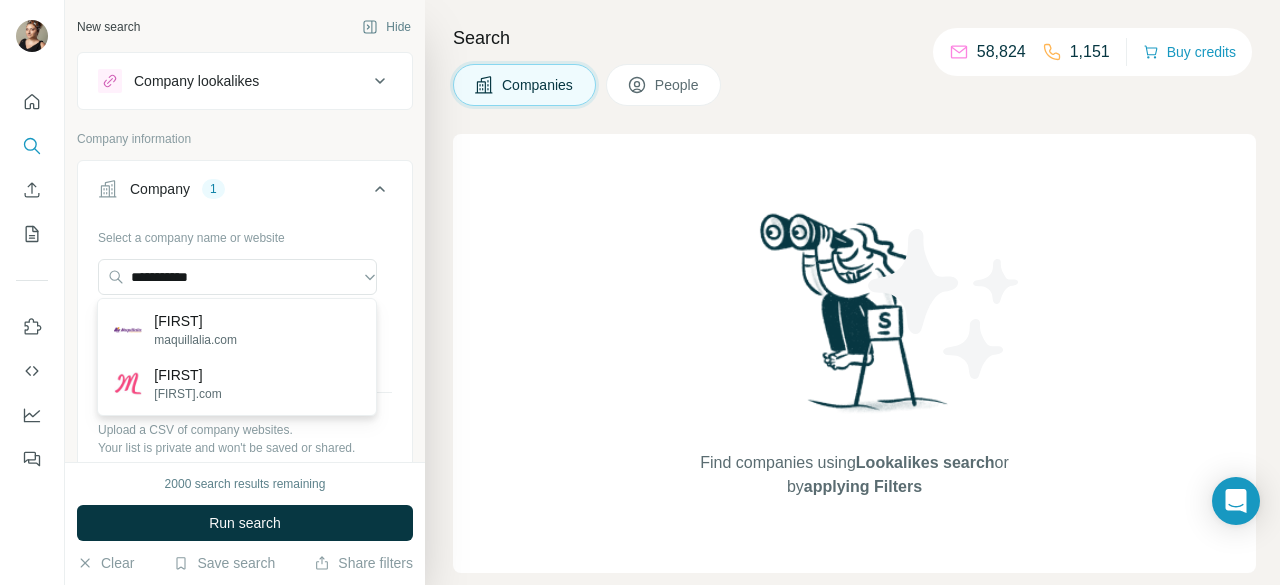 click on "[FIRST] [FIRST] [DOMAIN]" at bounding box center (236, 330) 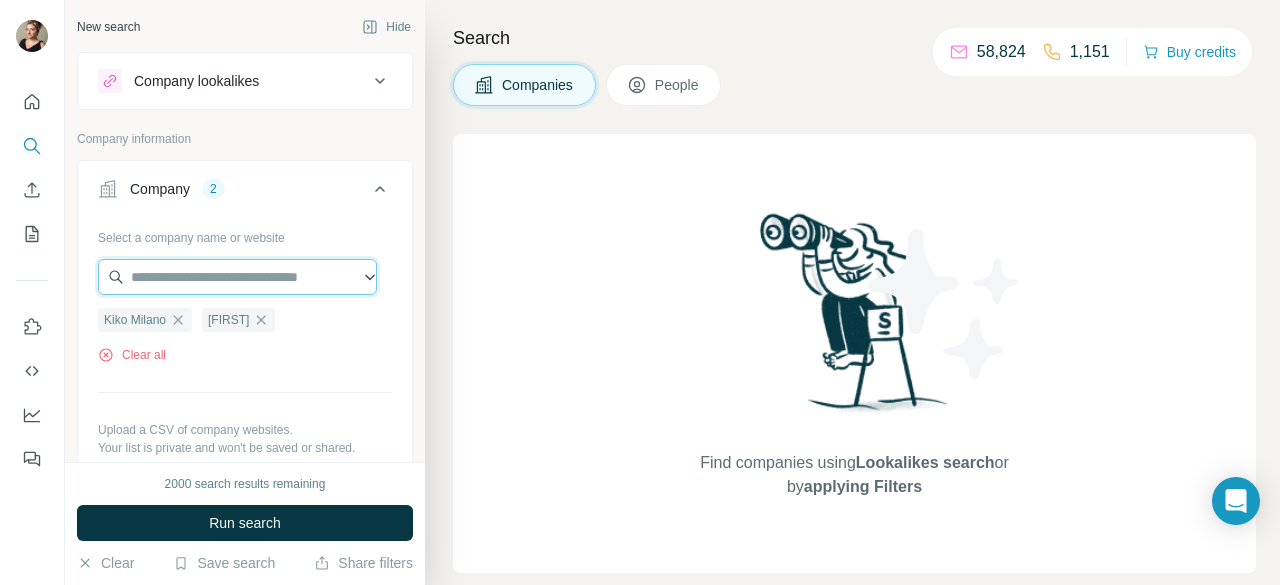 paste on "*******" 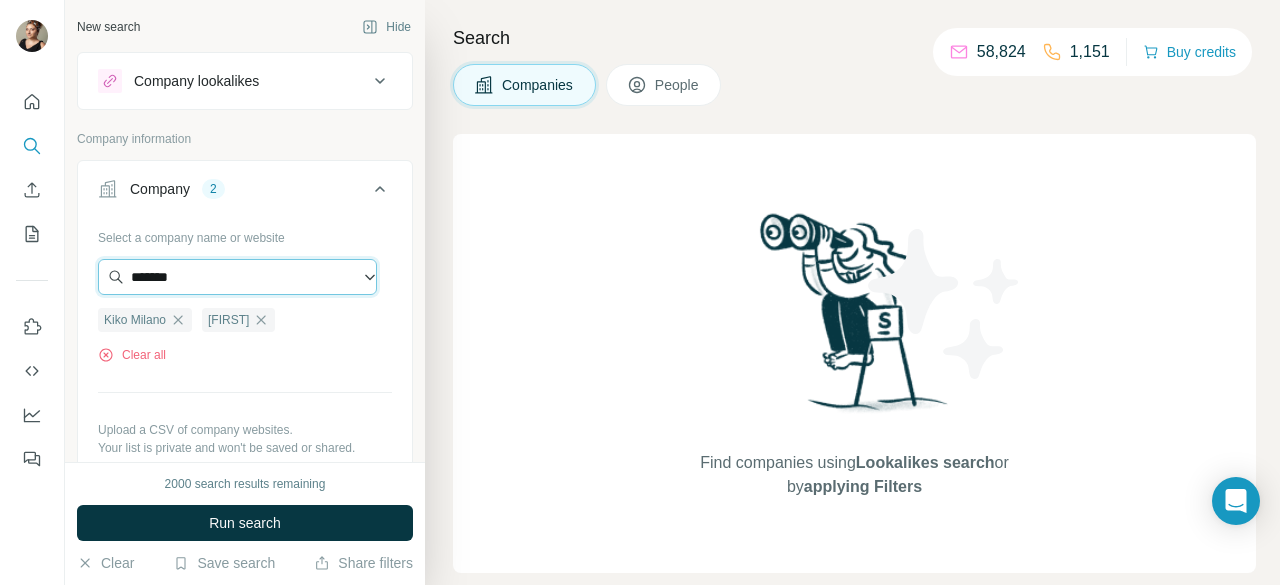 click on "*******" at bounding box center (237, 277) 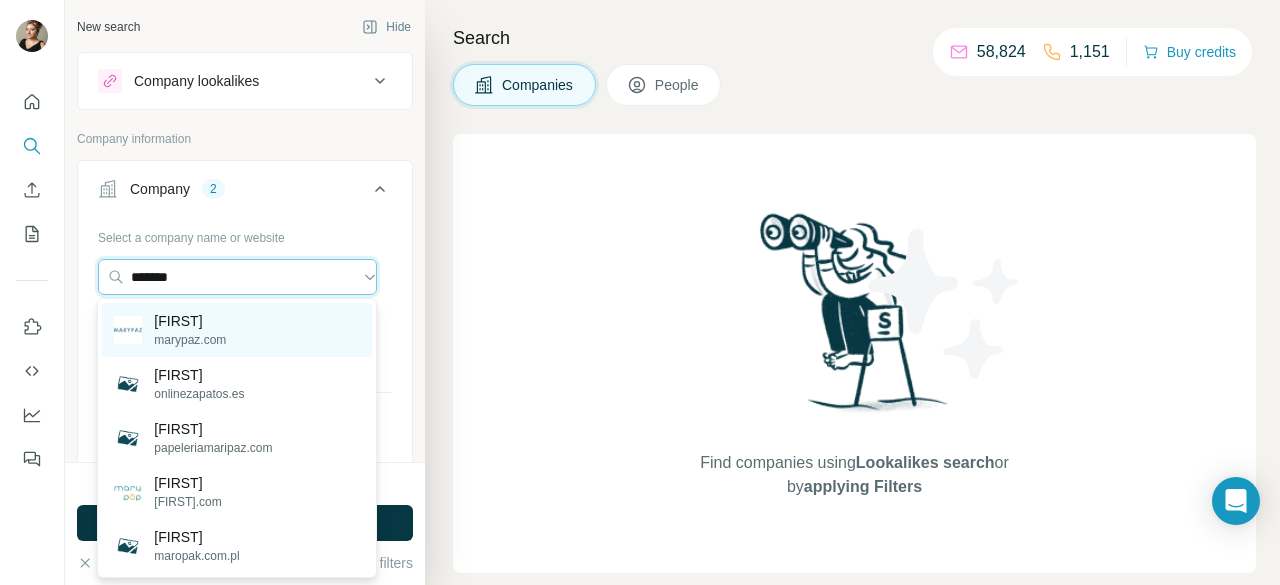 type on "*******" 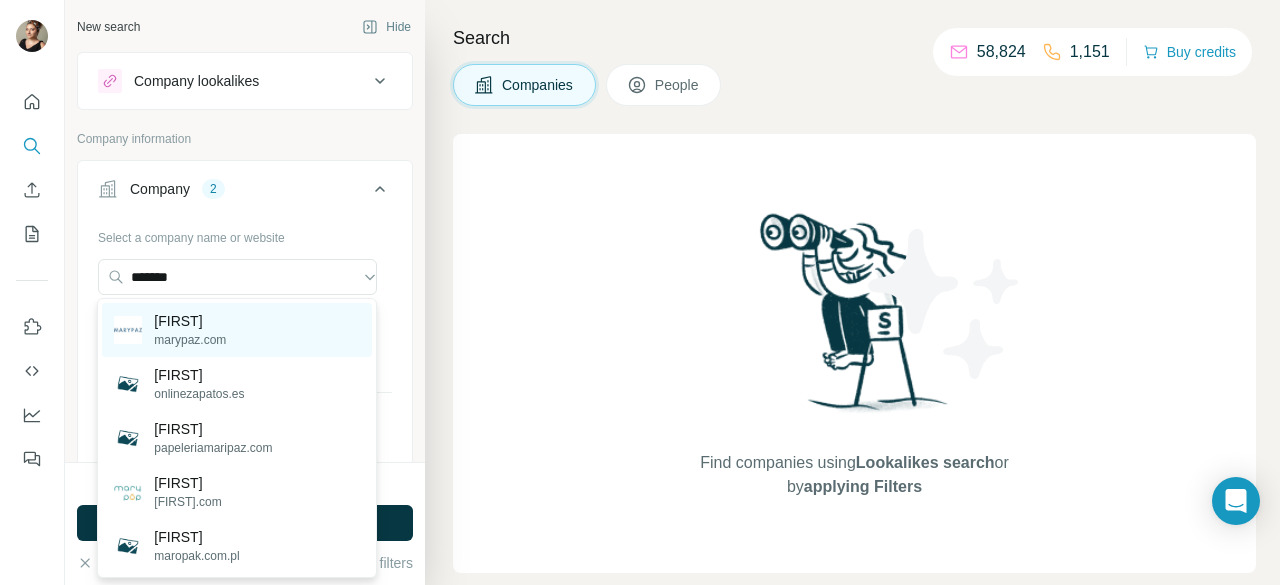 click on "[FIRST] [FIRST] [DOMAIN]" at bounding box center [236, 330] 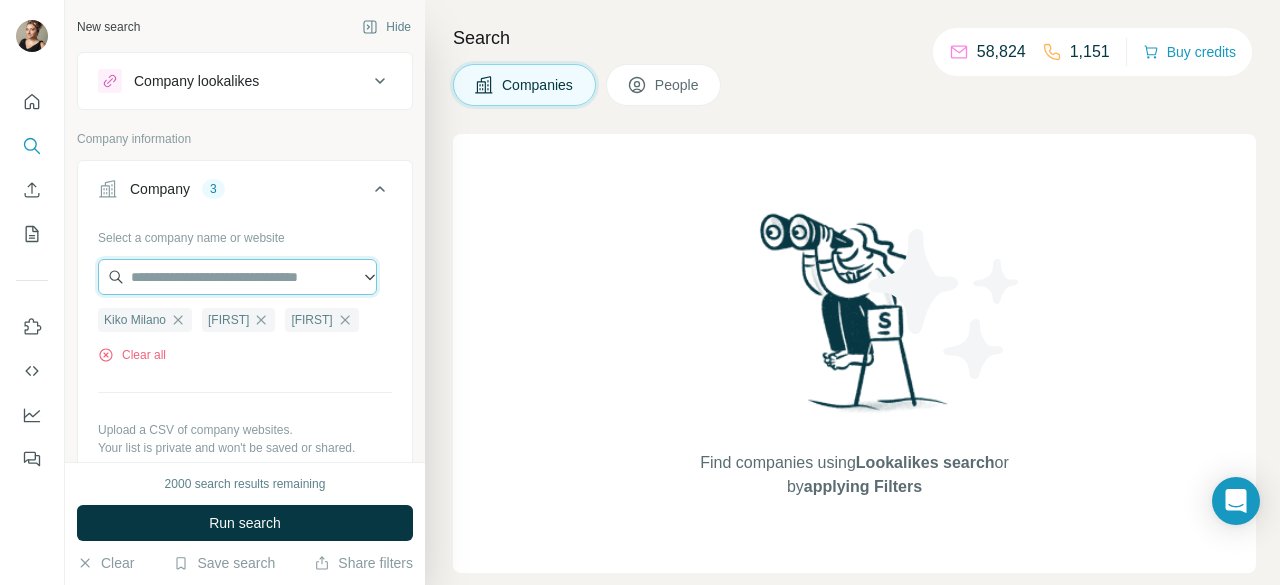 paste on "*********" 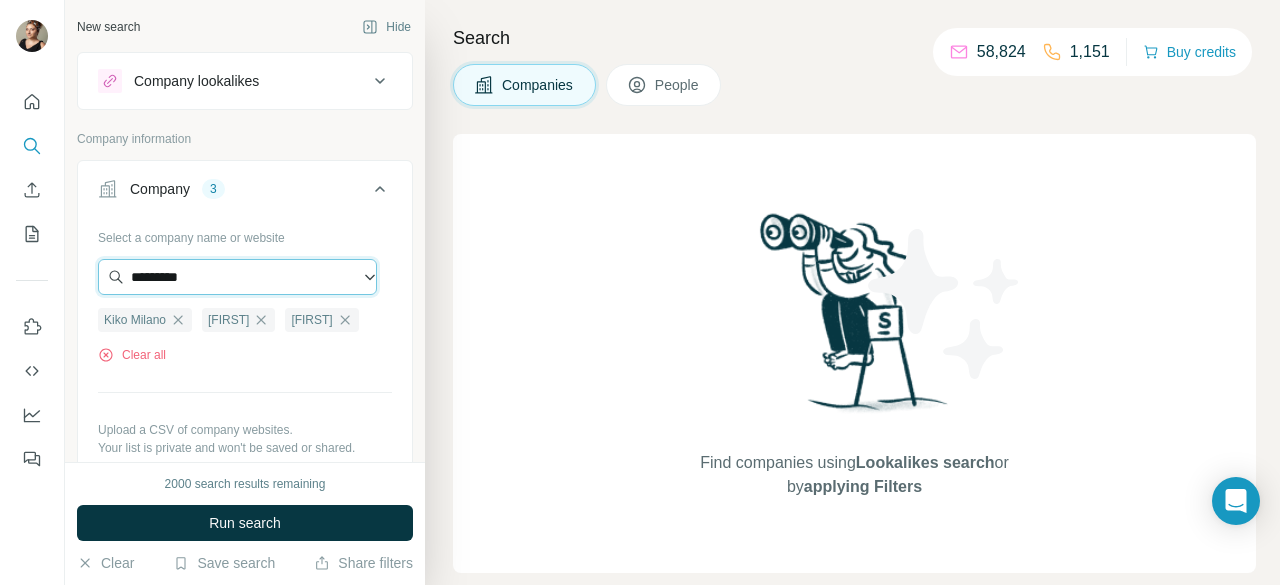 click on "*********" at bounding box center [237, 277] 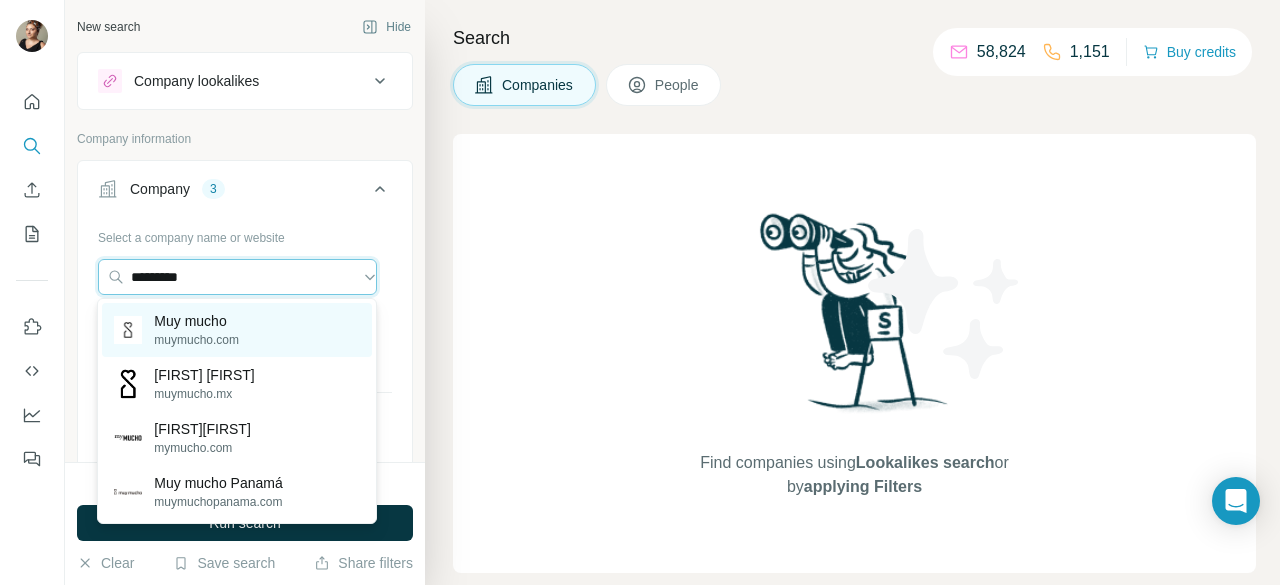 type on "*********" 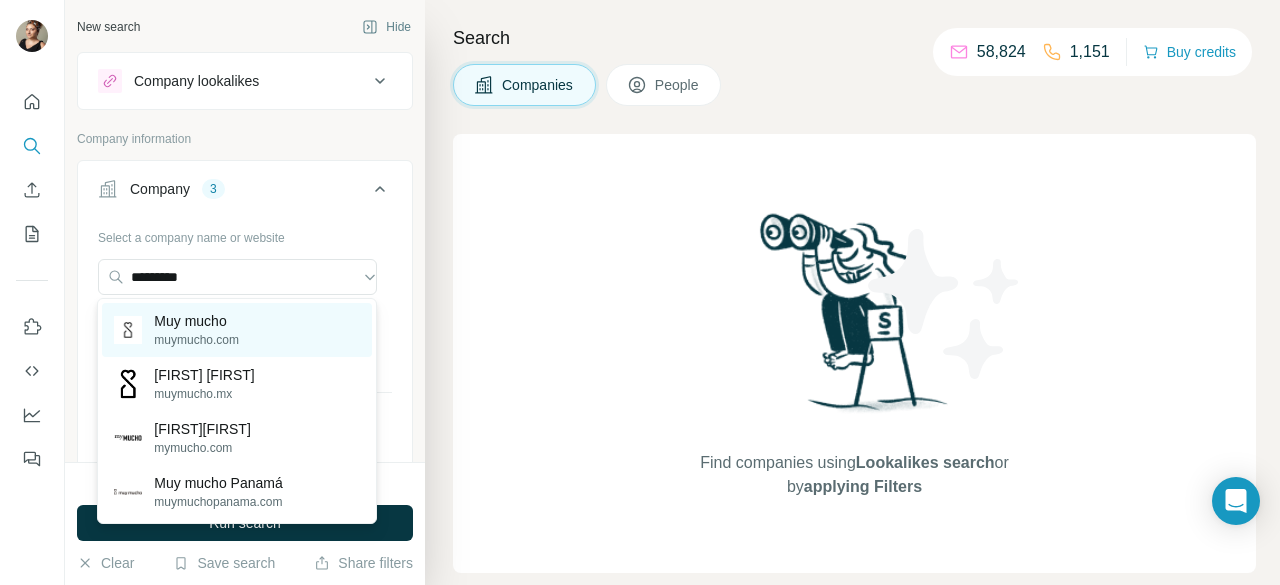click on "Muy mucho muymucho.com" at bounding box center [236, 330] 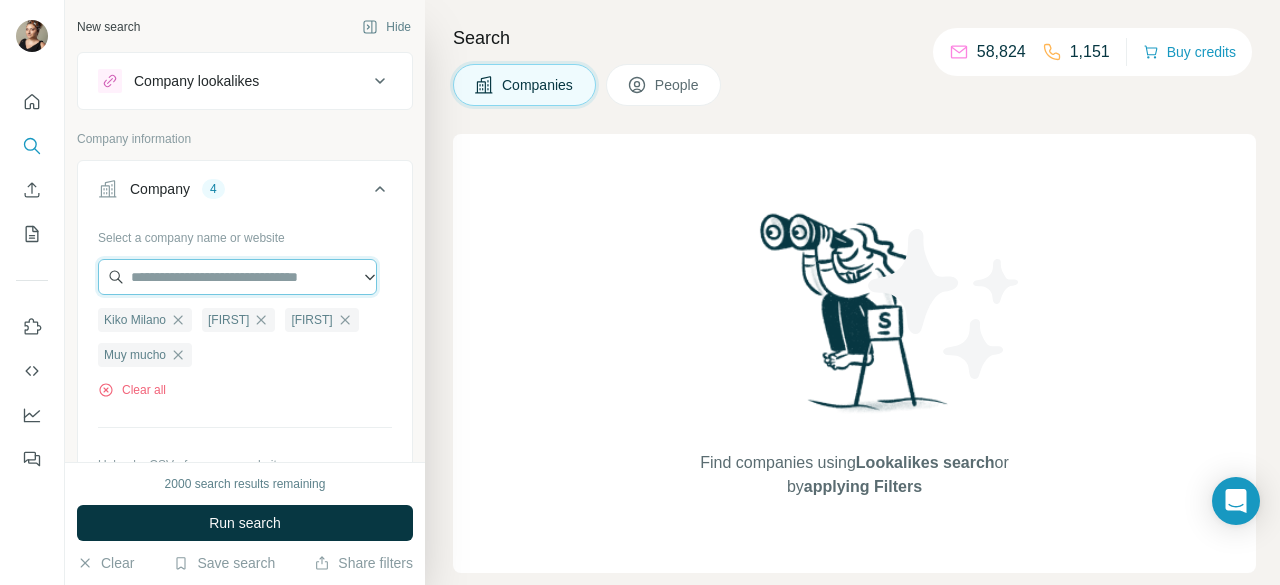 paste on "**********" 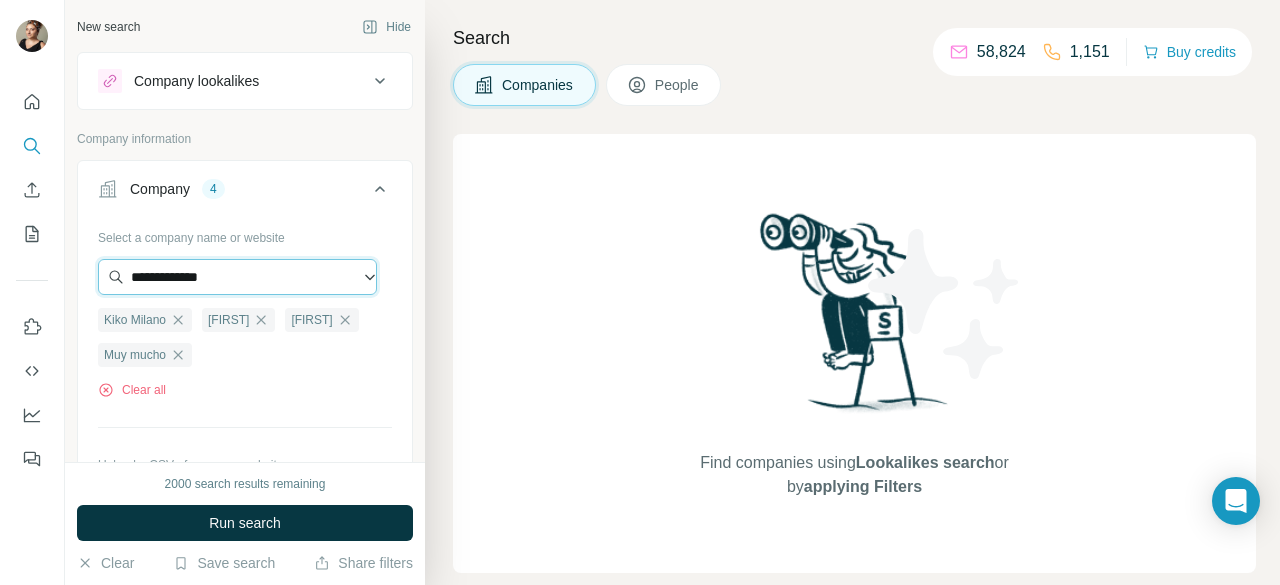 click on "**********" at bounding box center (237, 277) 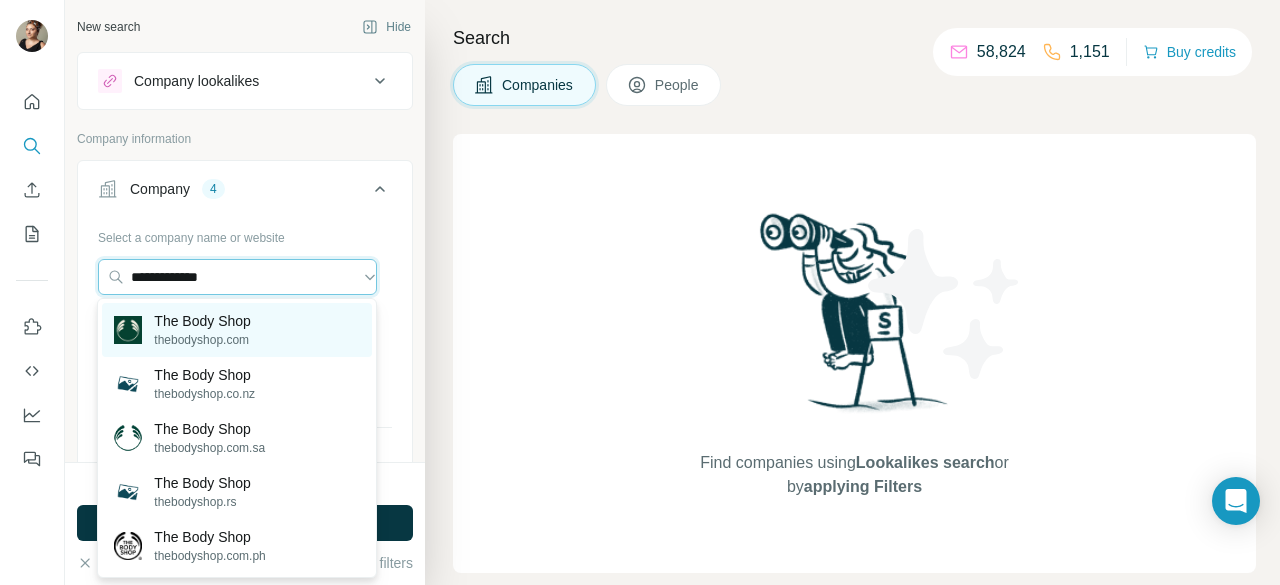 type on "**********" 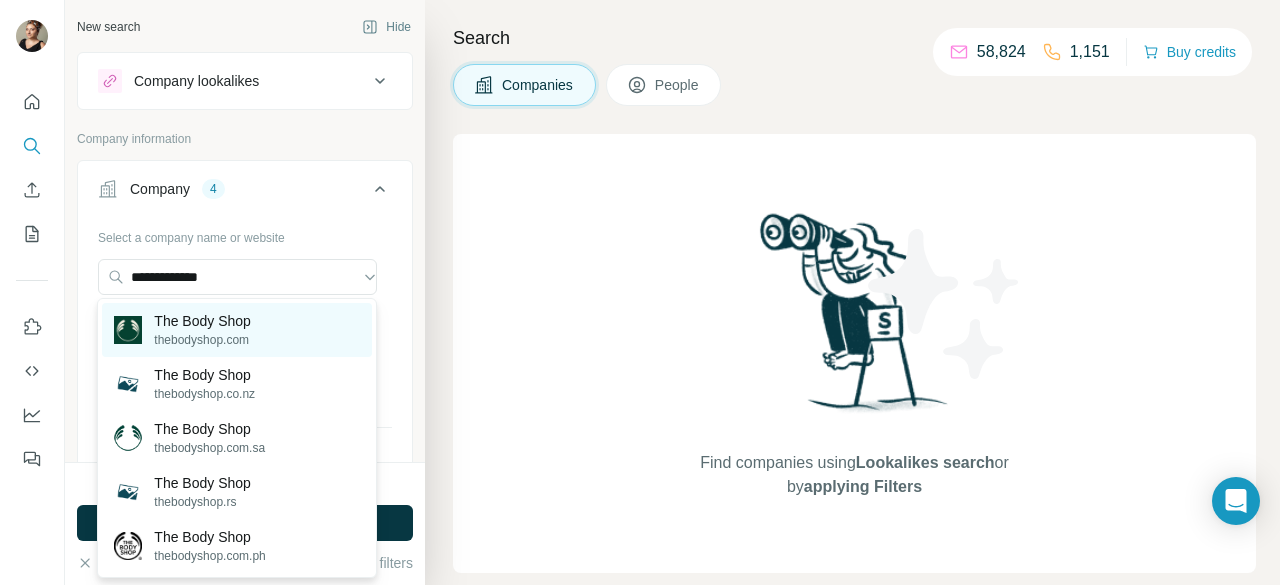 click on "[FIRST] [LAST] [FIRST]" at bounding box center [236, 330] 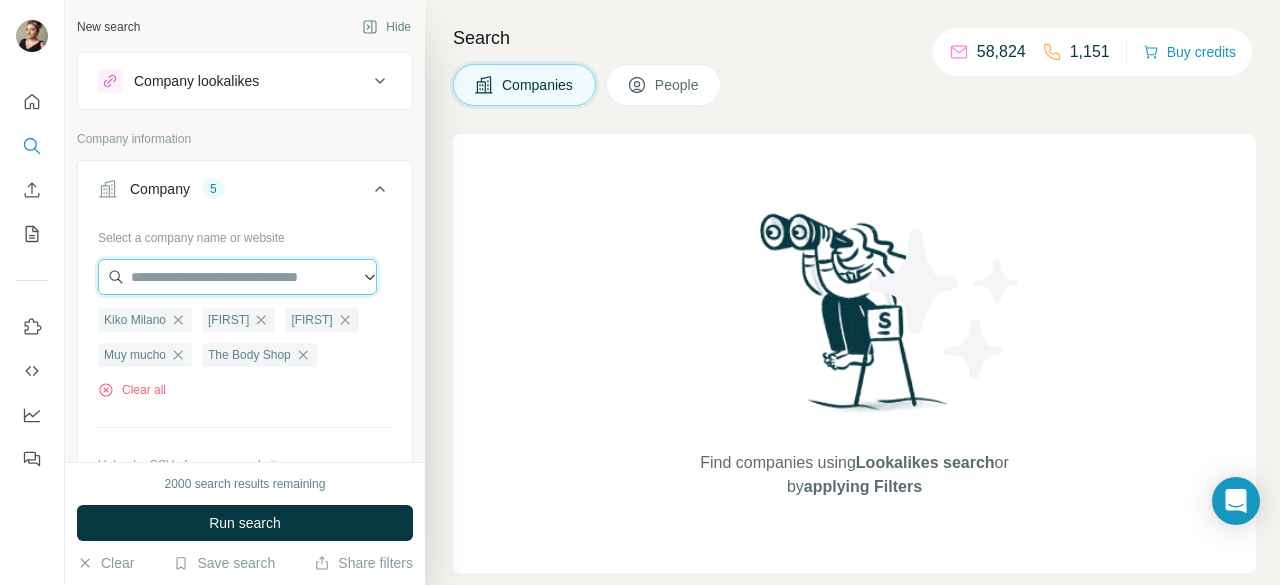 paste on "**********" 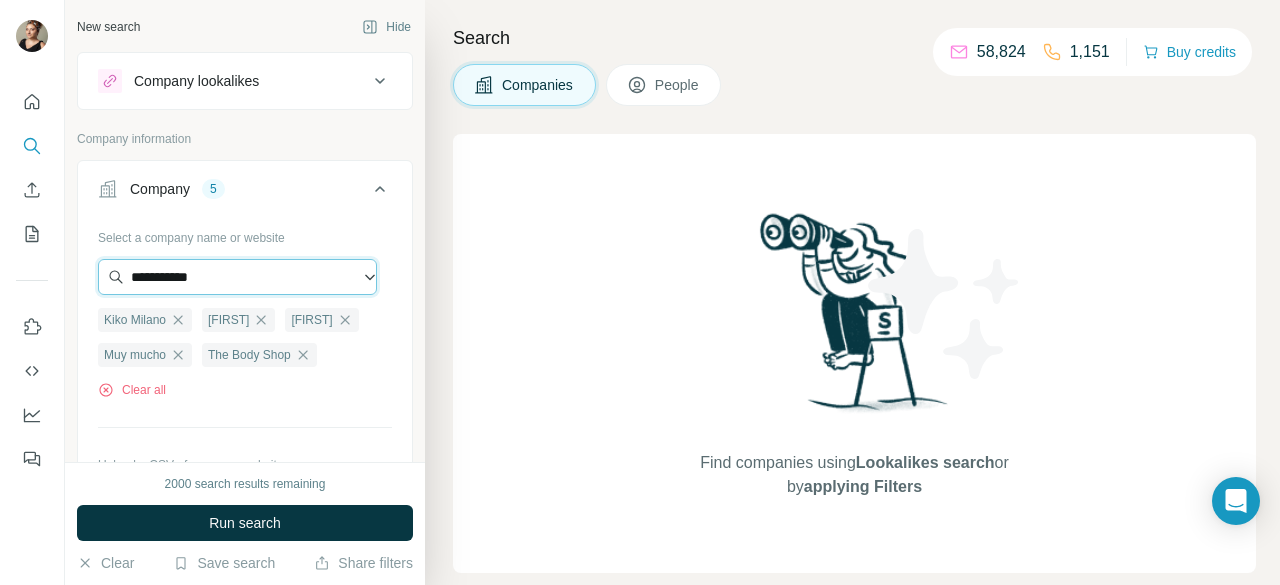 click on "**********" at bounding box center [237, 277] 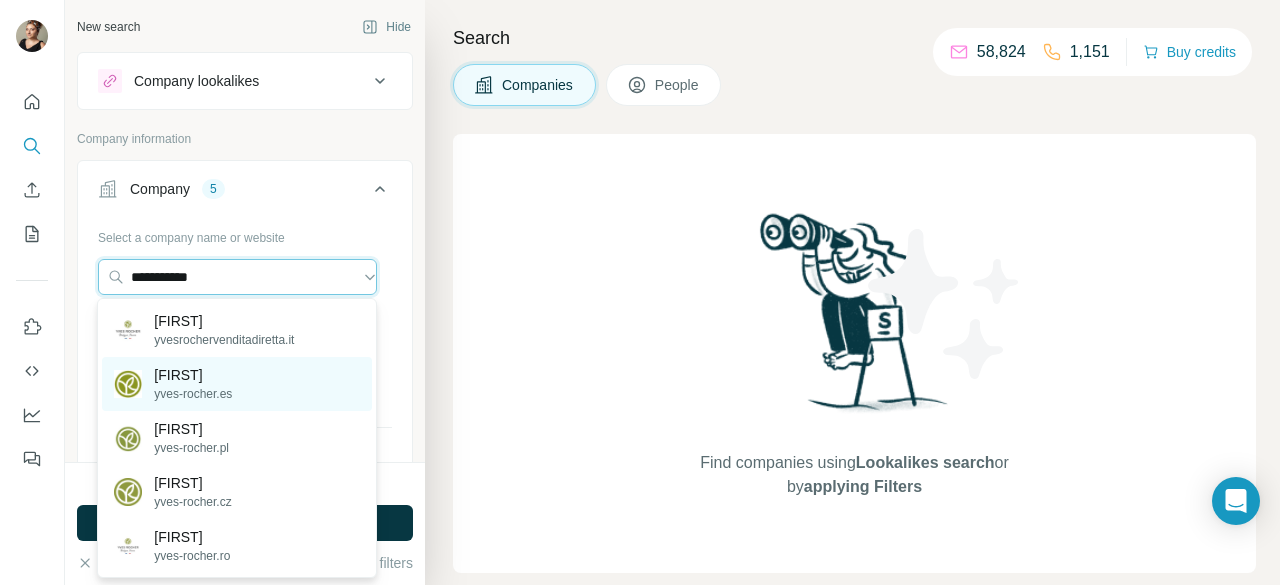 type on "**********" 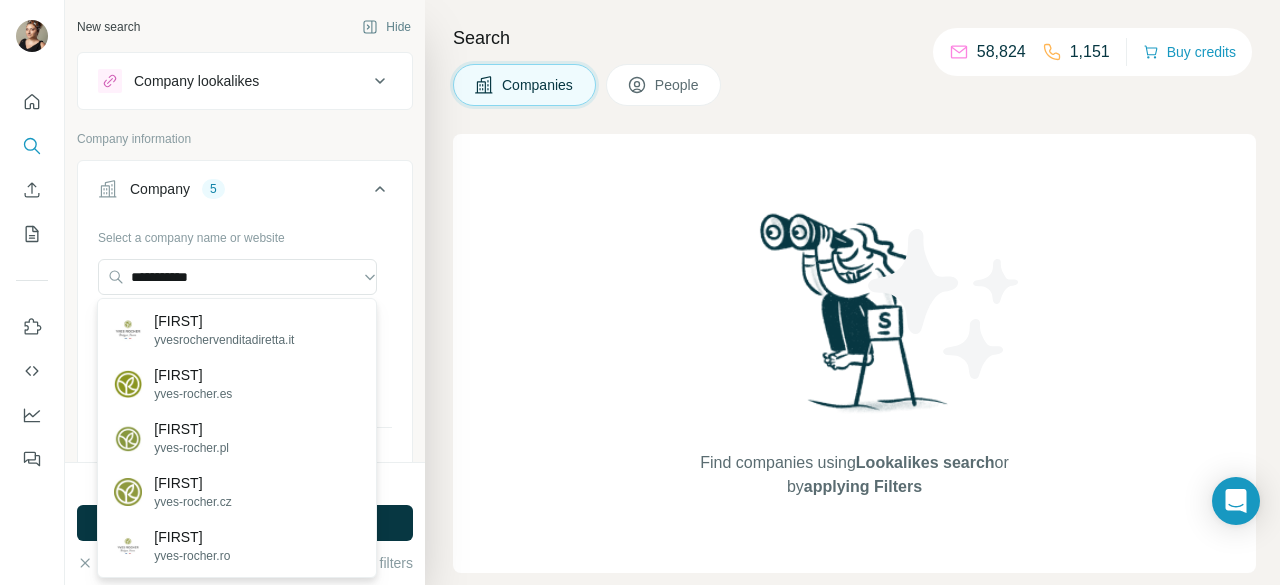 click on "[FIRST] [FIRST] [DOMAIN]" at bounding box center [236, 384] 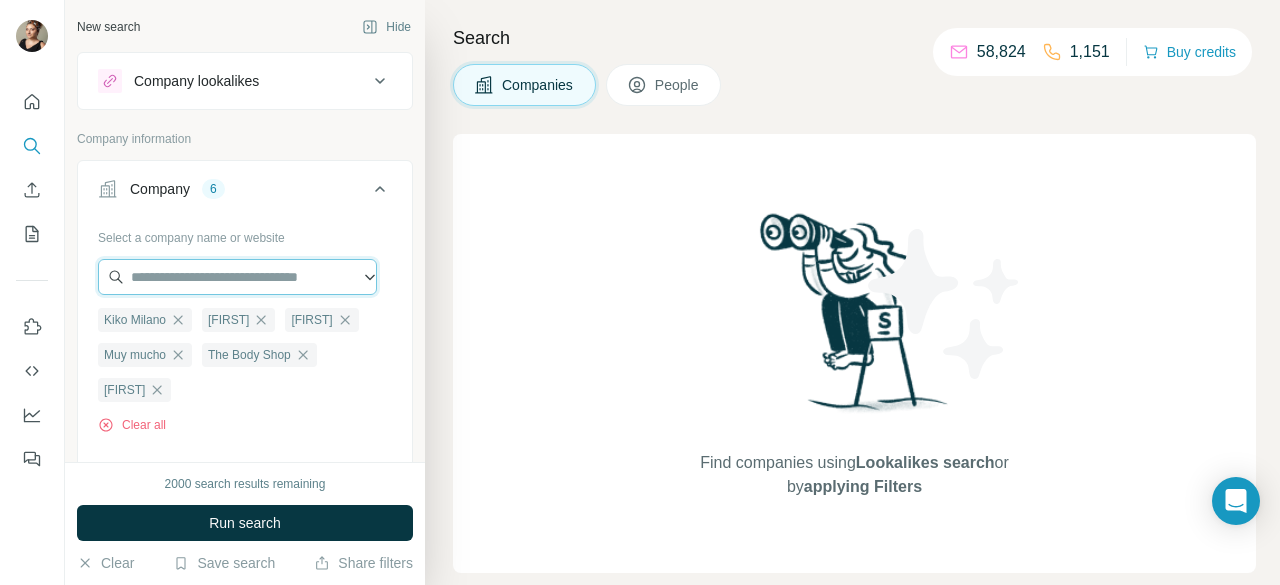 paste on "**********" 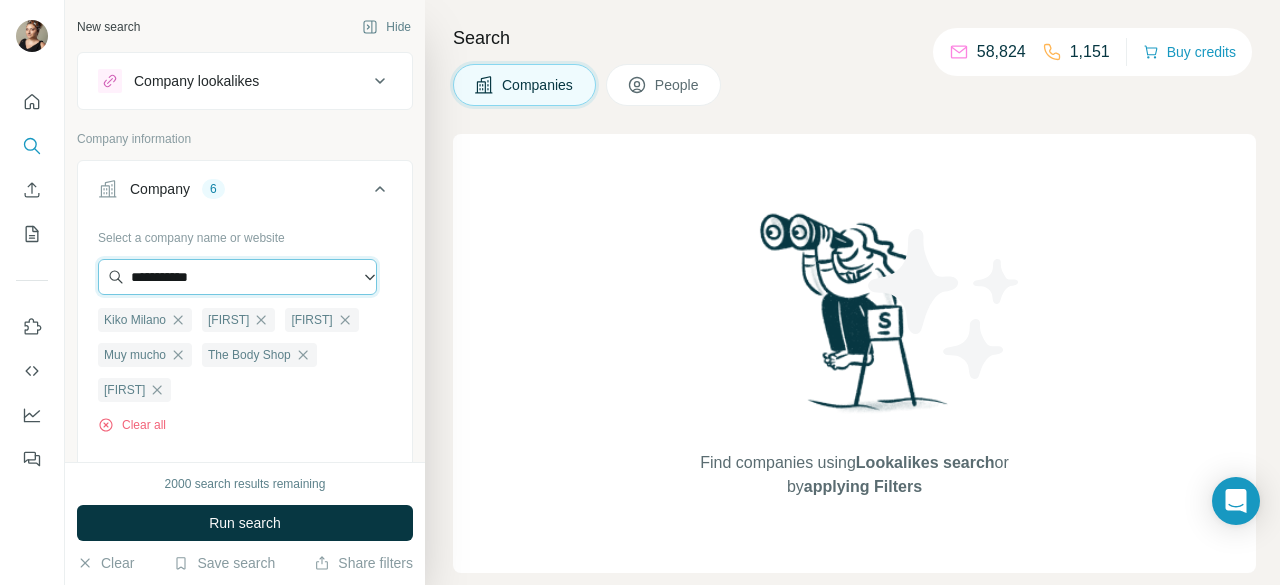 click on "**********" at bounding box center (237, 277) 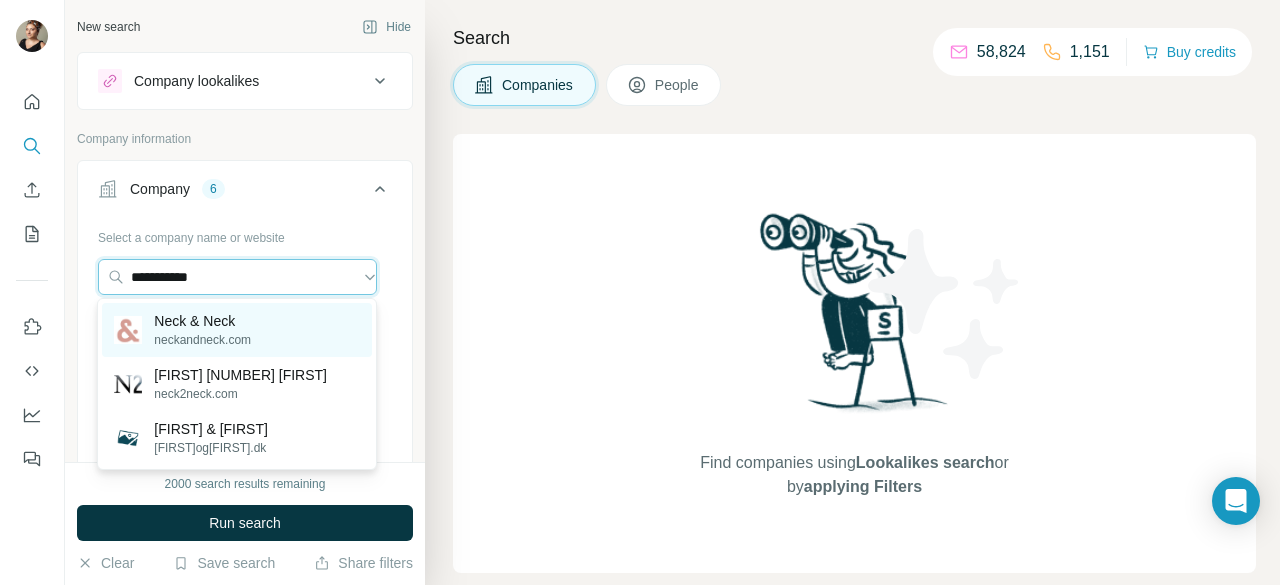 type on "**********" 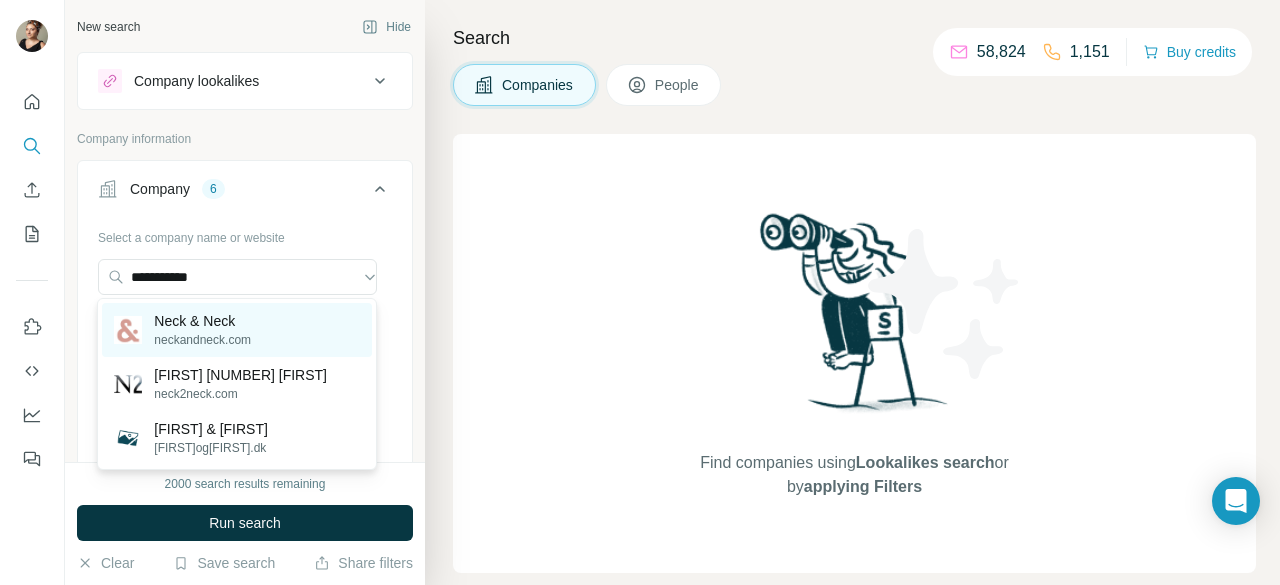 click on "Neck & Neck" at bounding box center (202, 321) 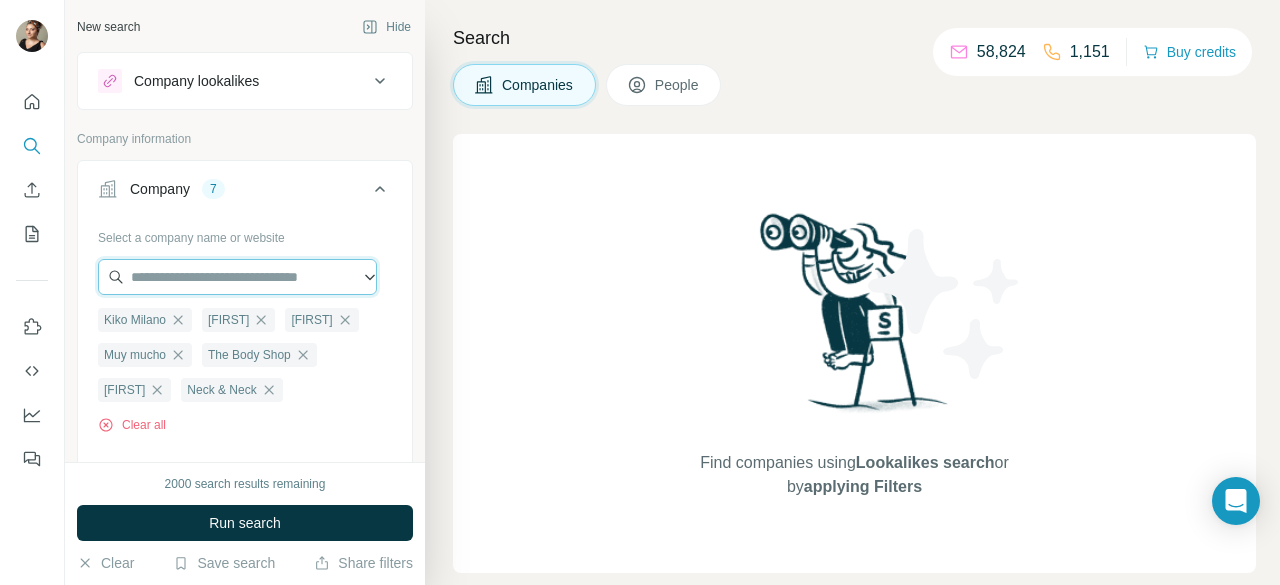 paste on "**********" 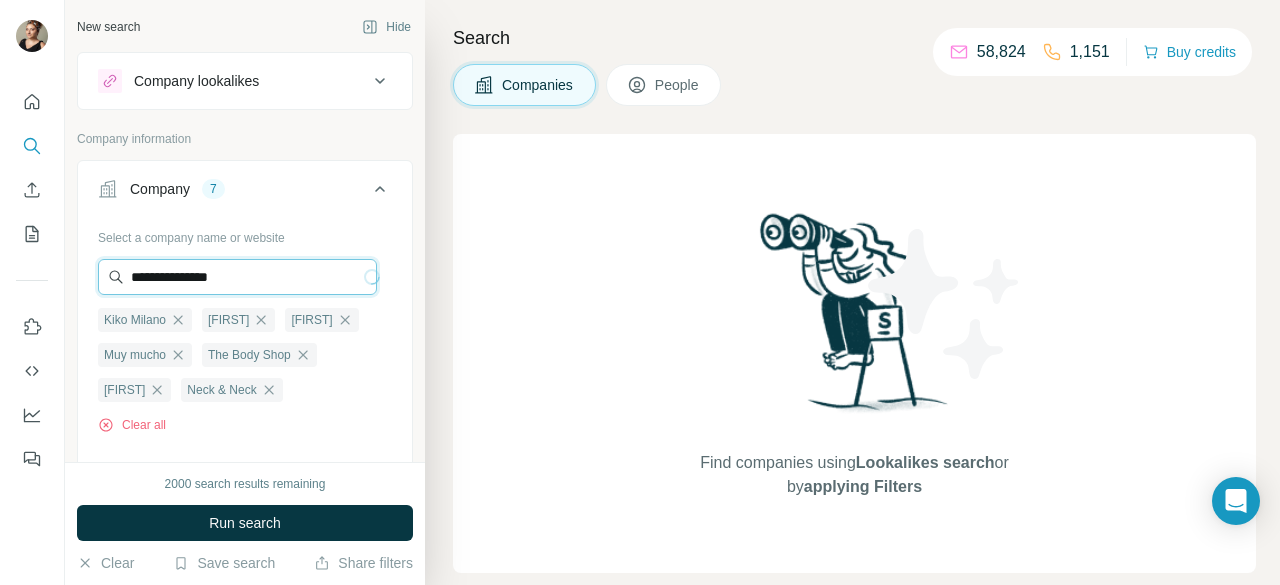 click on "**********" at bounding box center (237, 277) 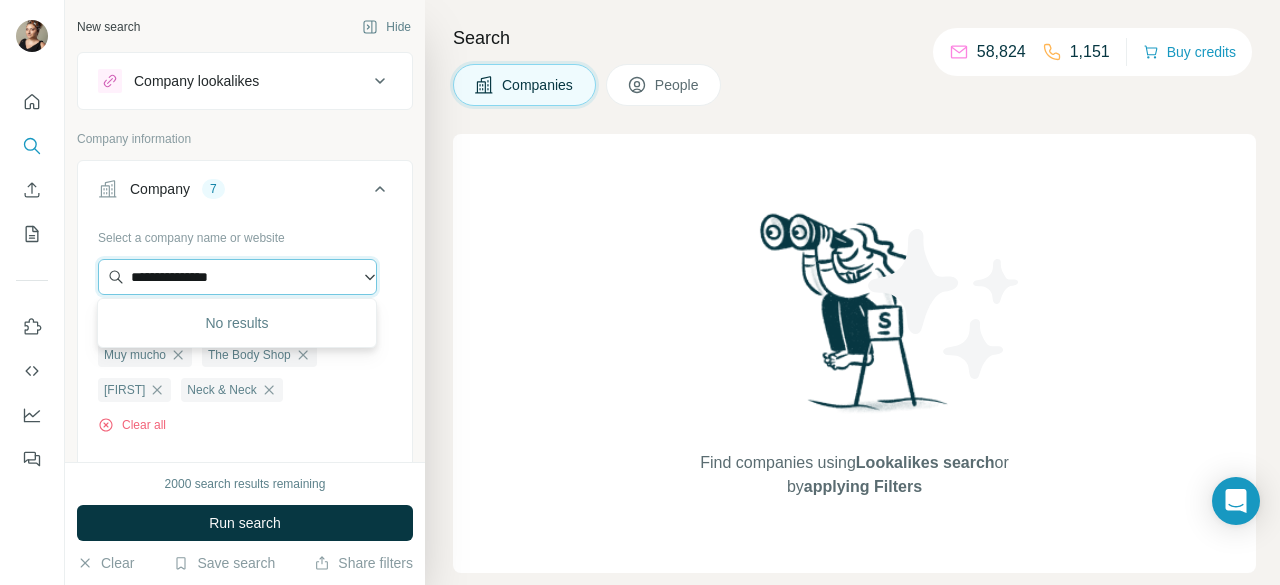 drag, startPoint x: 291, startPoint y: 284, endPoint x: 198, endPoint y: 277, distance: 93.26307 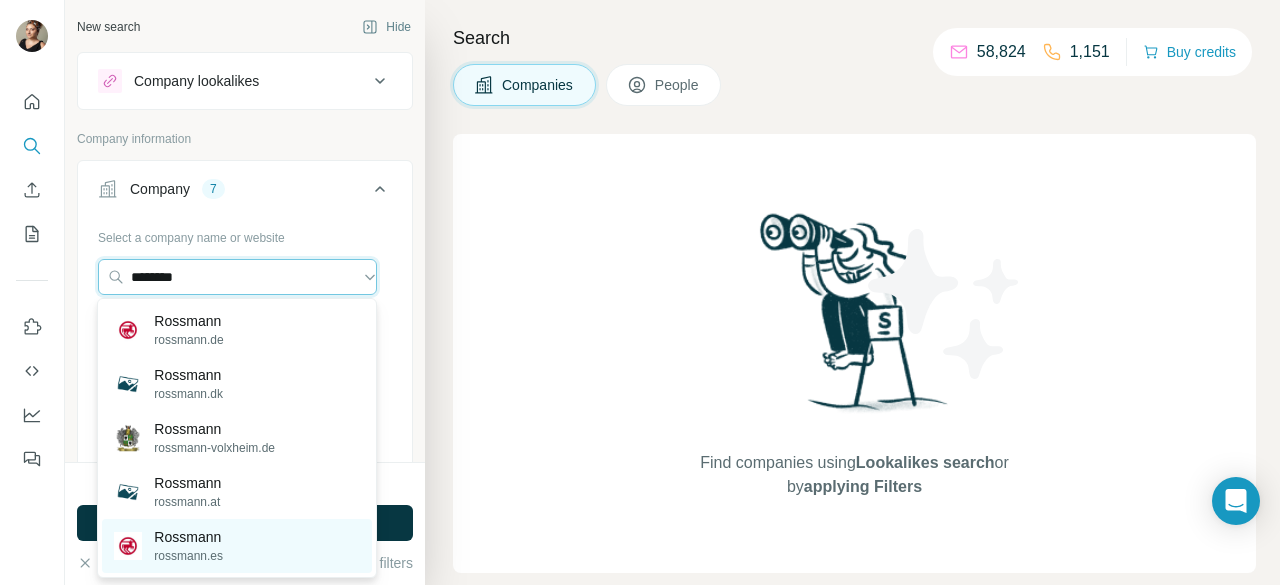 type on "********" 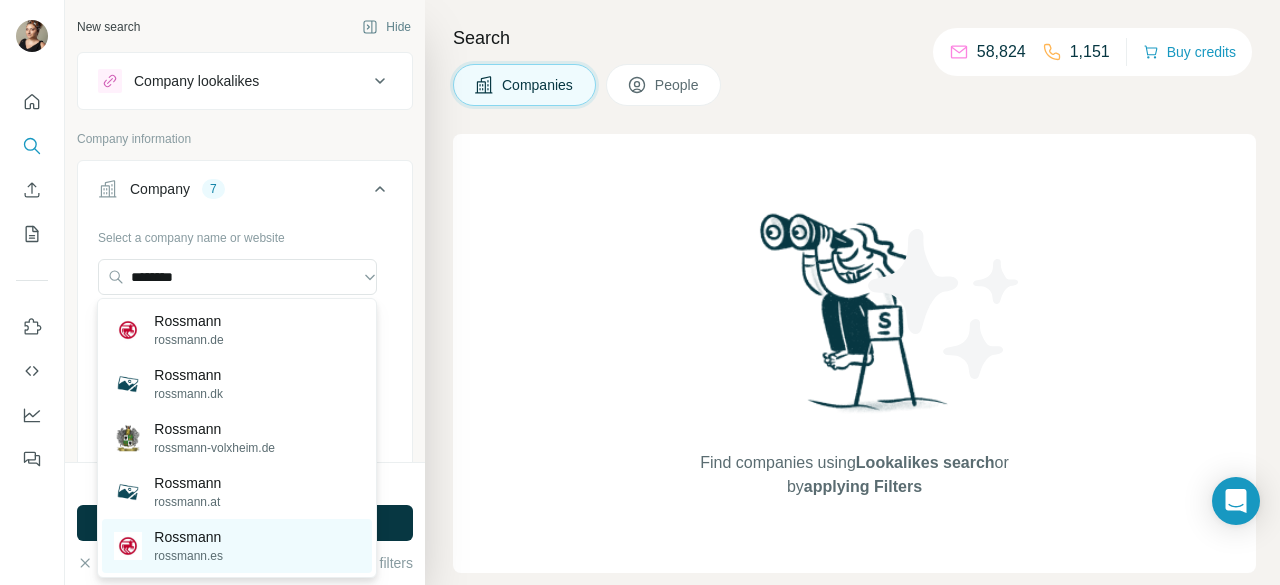 click on "Rossmann" at bounding box center (188, 537) 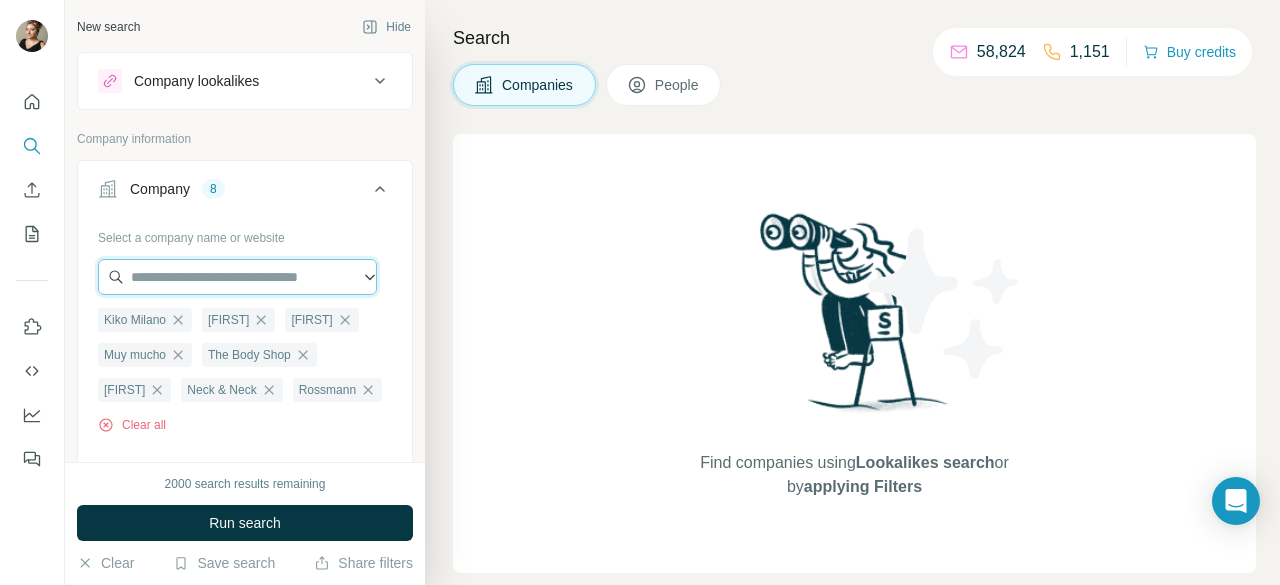 paste on "**********" 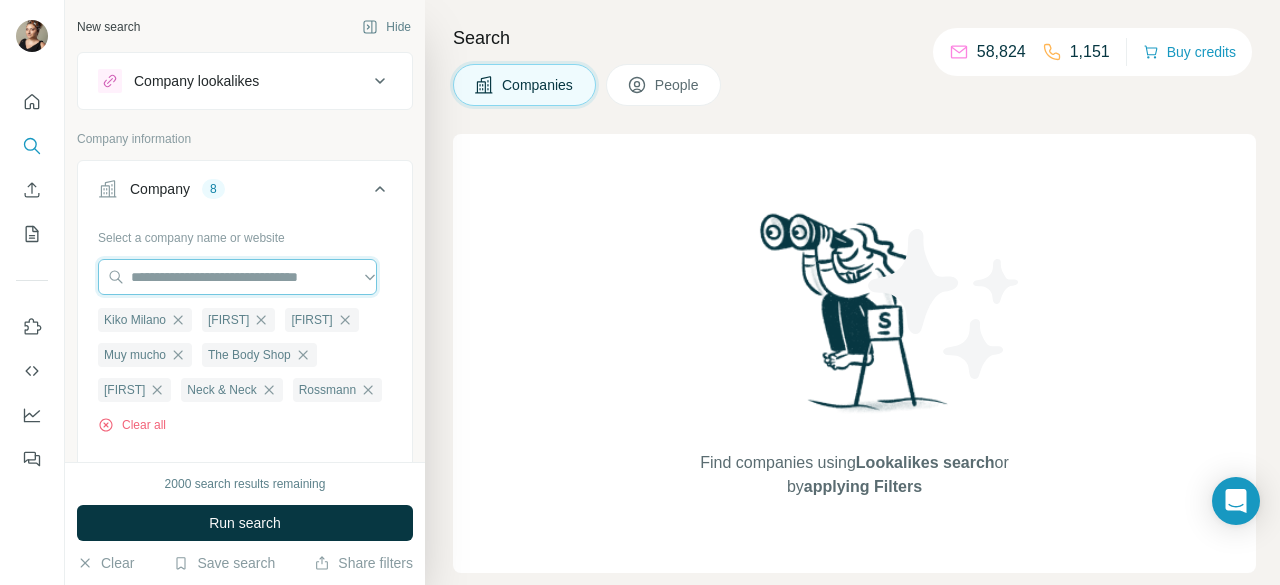 type on "**********" 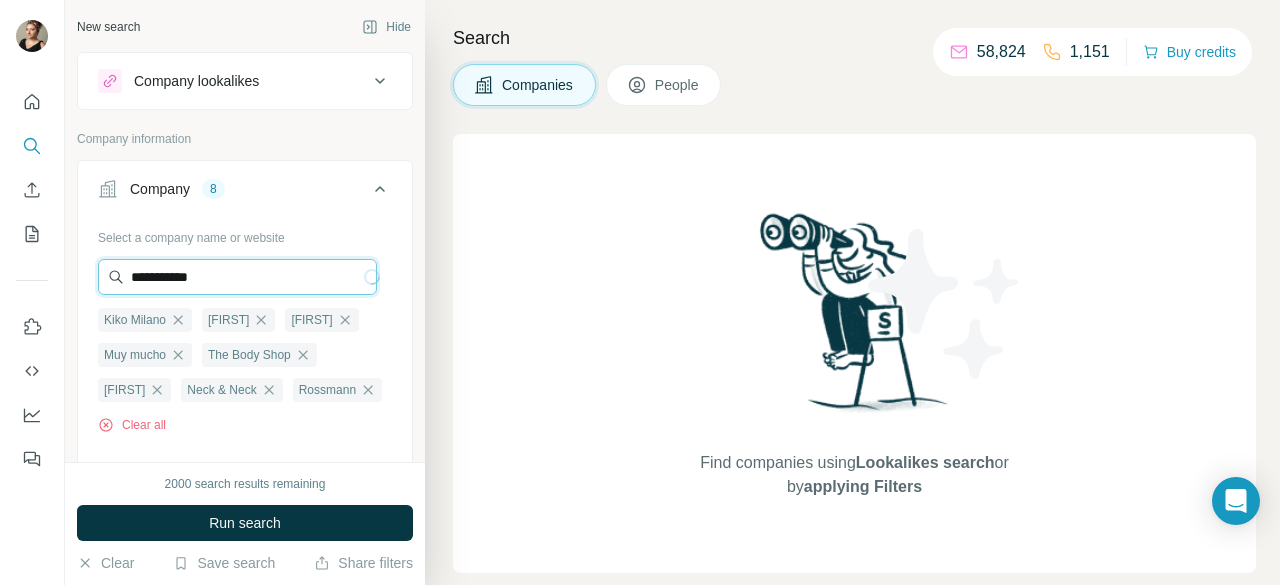 click on "**********" at bounding box center (237, 277) 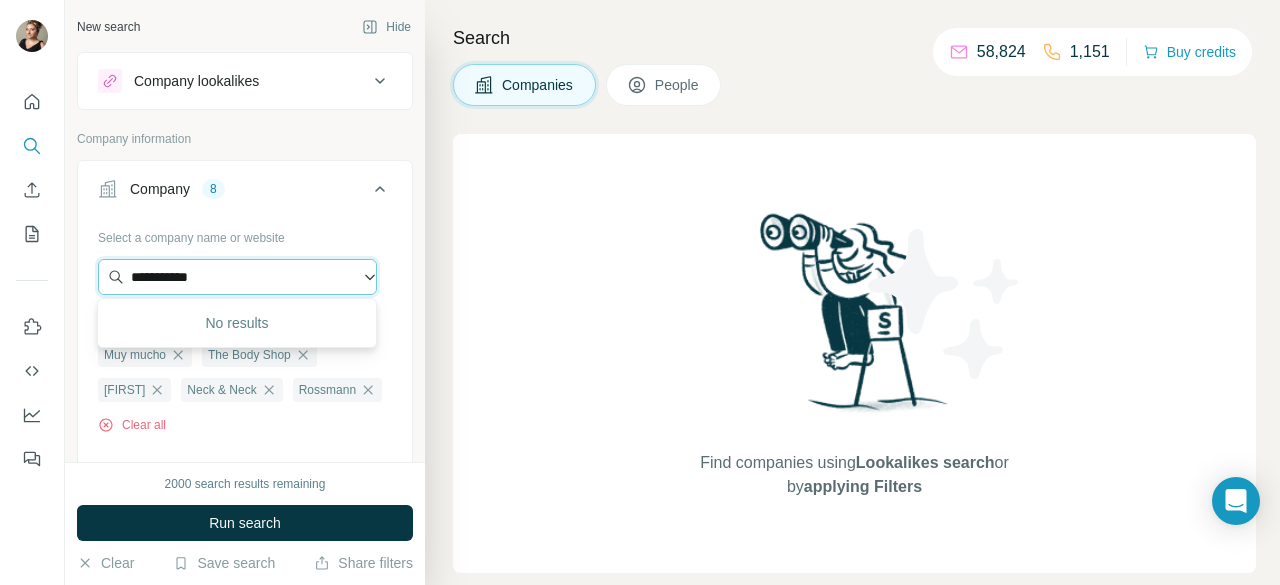 click on "**********" at bounding box center [237, 277] 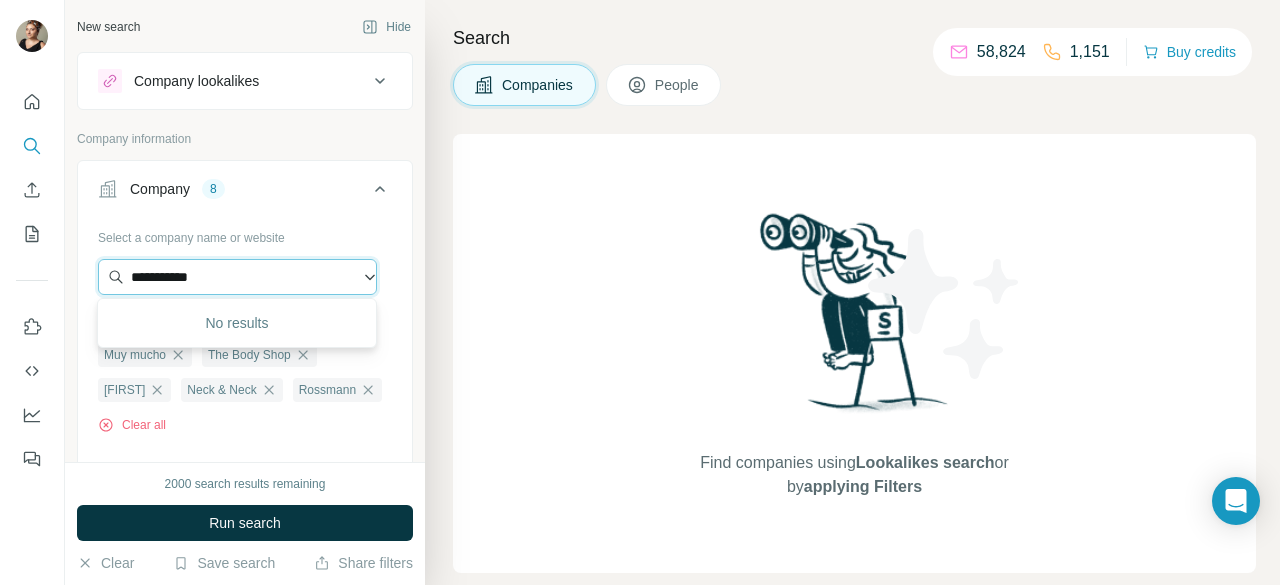 click on "**********" at bounding box center [237, 277] 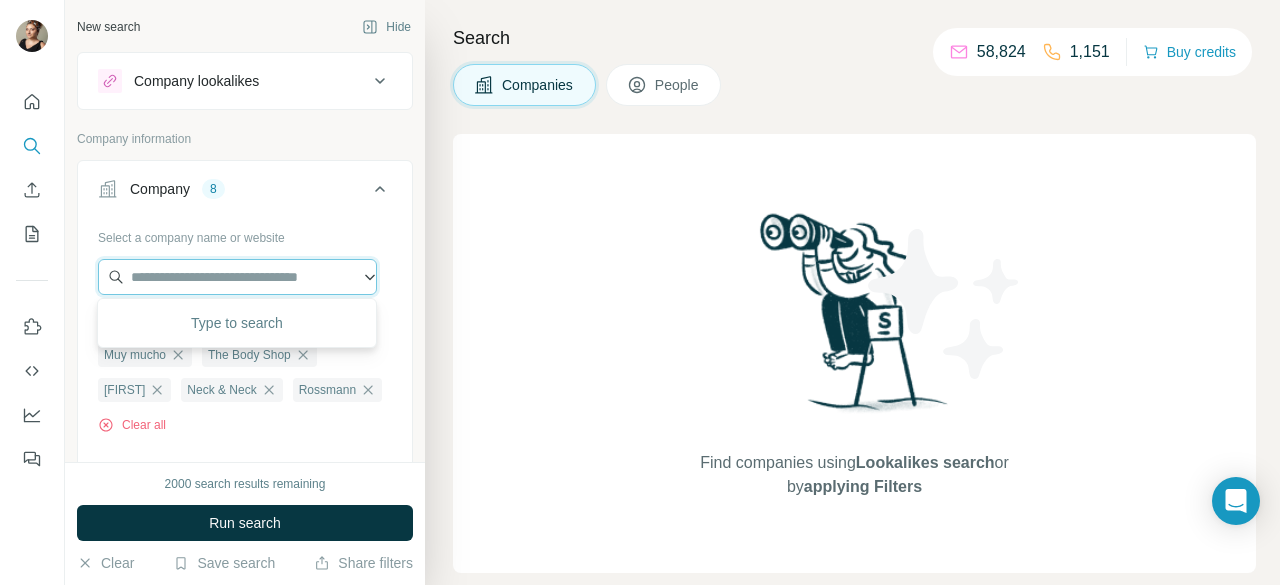 paste on "*****" 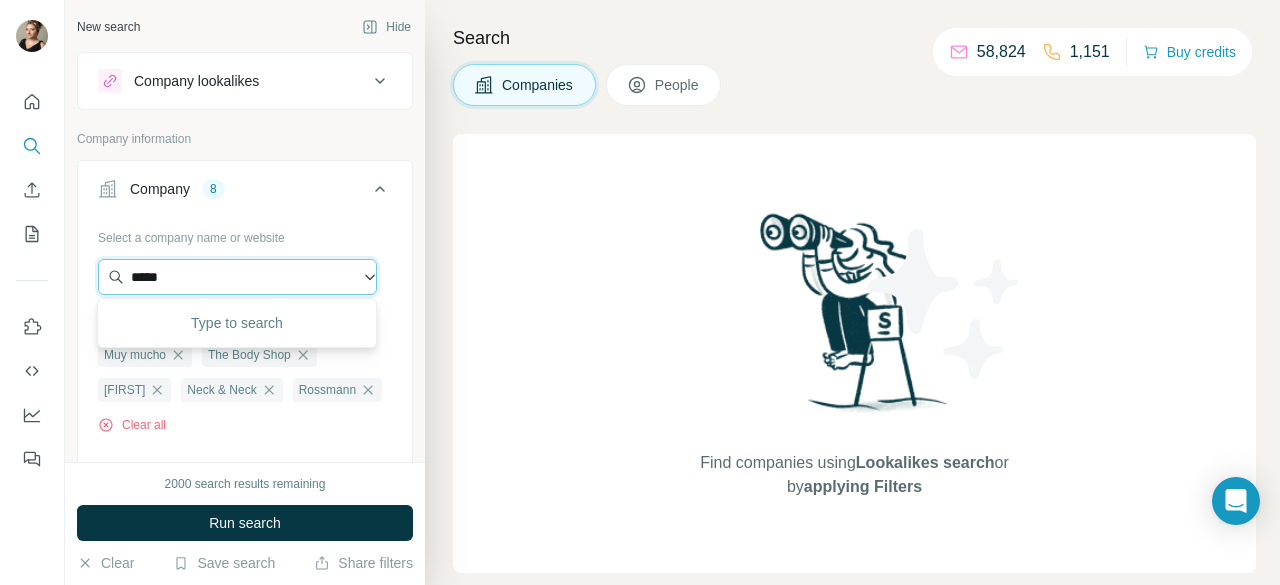 click on "*****" at bounding box center (237, 277) 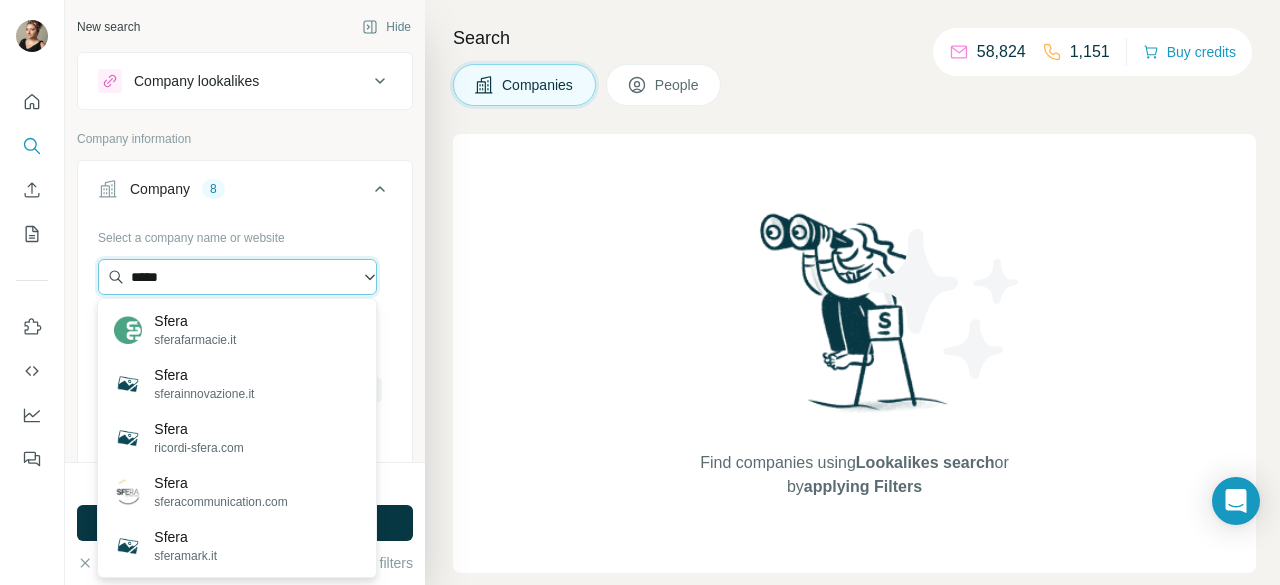 click on "*****" at bounding box center [237, 277] 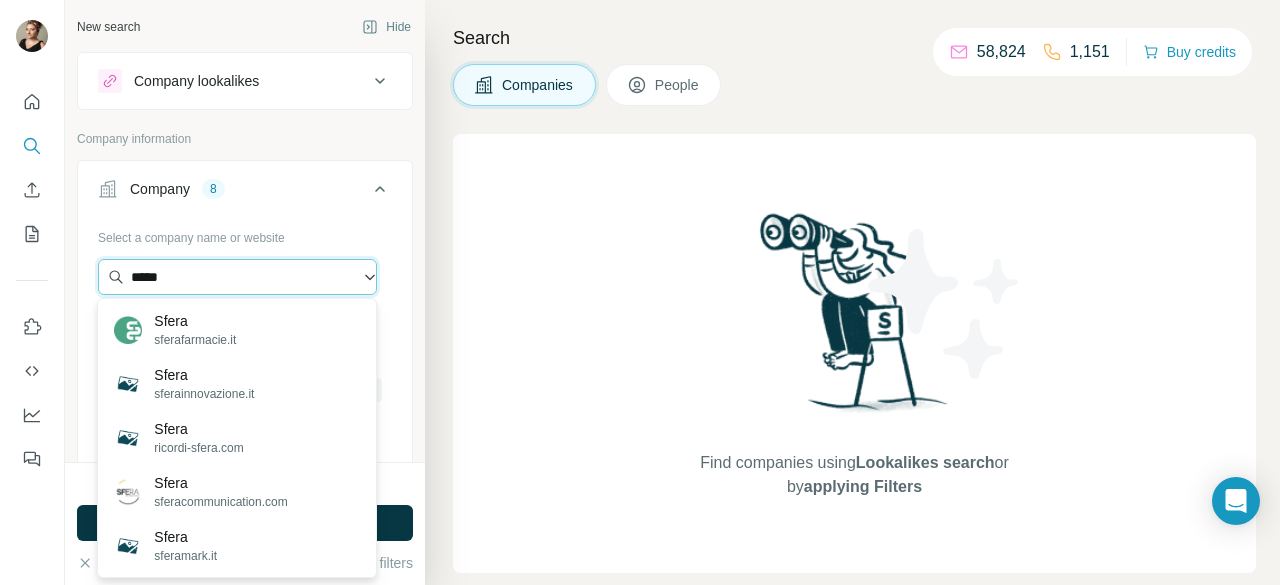 click on "*****" at bounding box center [237, 277] 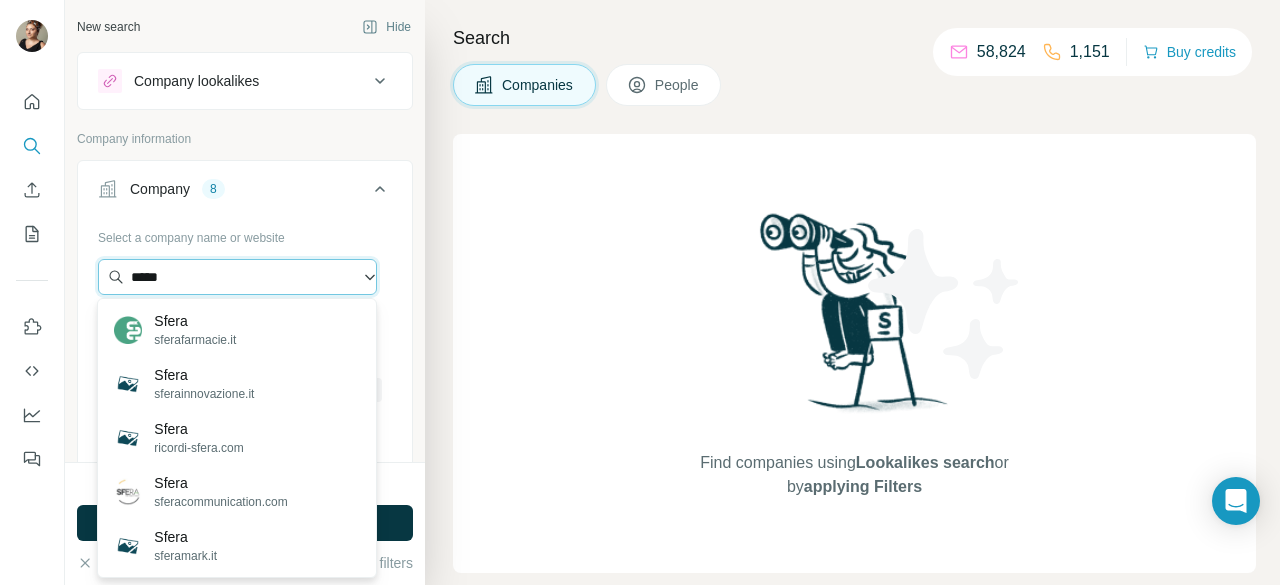 paste 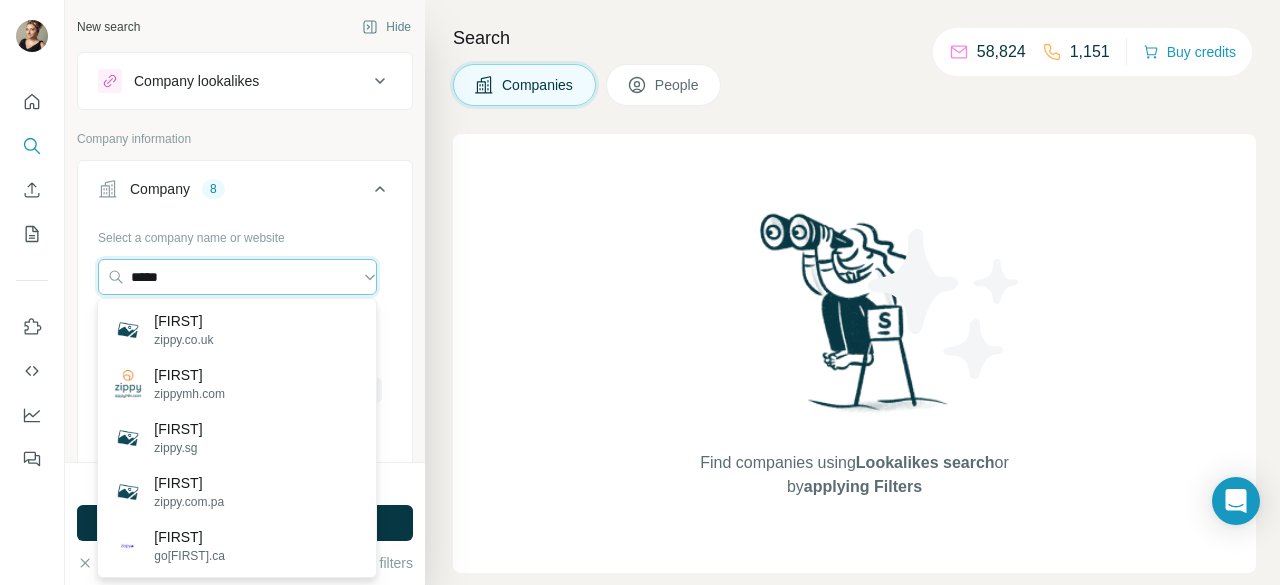 type on "*****" 